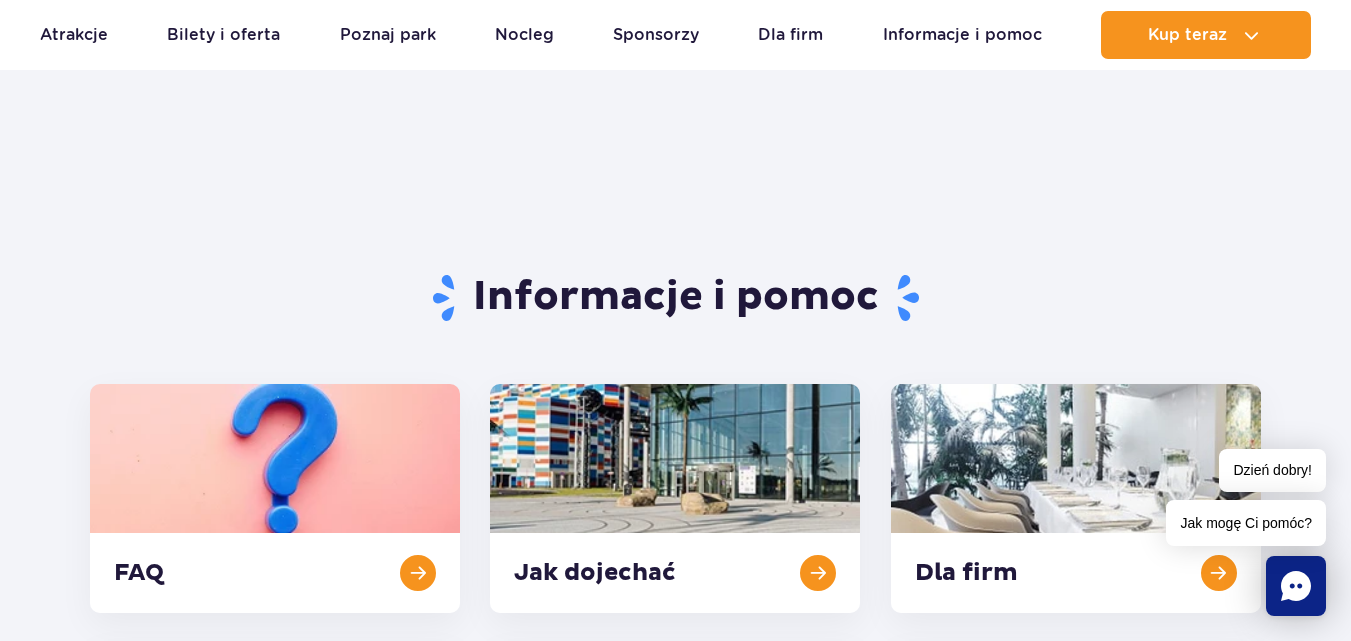 scroll, scrollTop: 827, scrollLeft: 0, axis: vertical 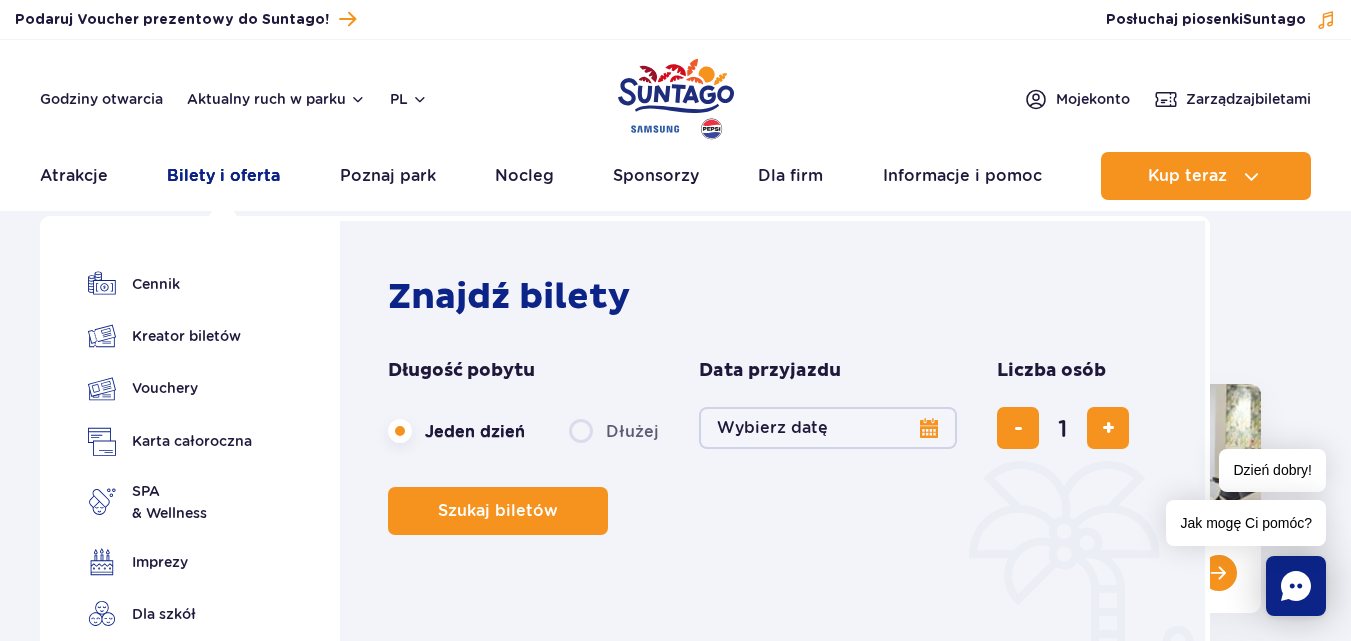click on "Bilety i oferta" at bounding box center (223, 176) 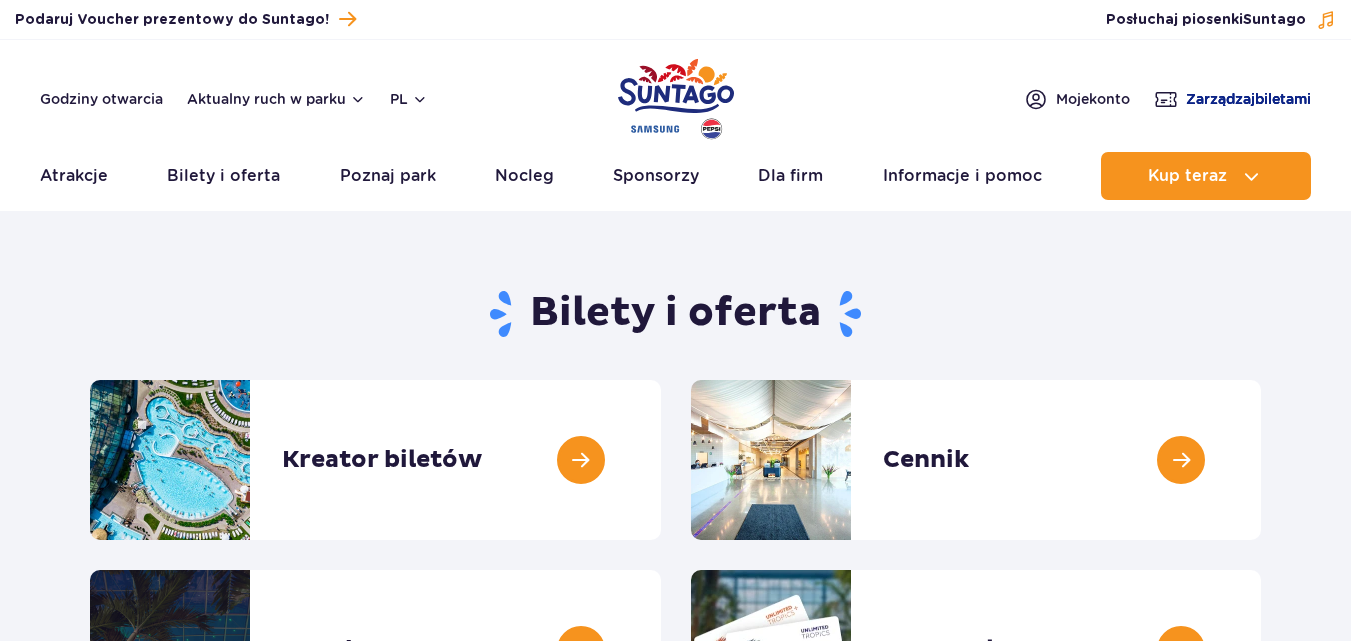 scroll, scrollTop: 0, scrollLeft: 0, axis: both 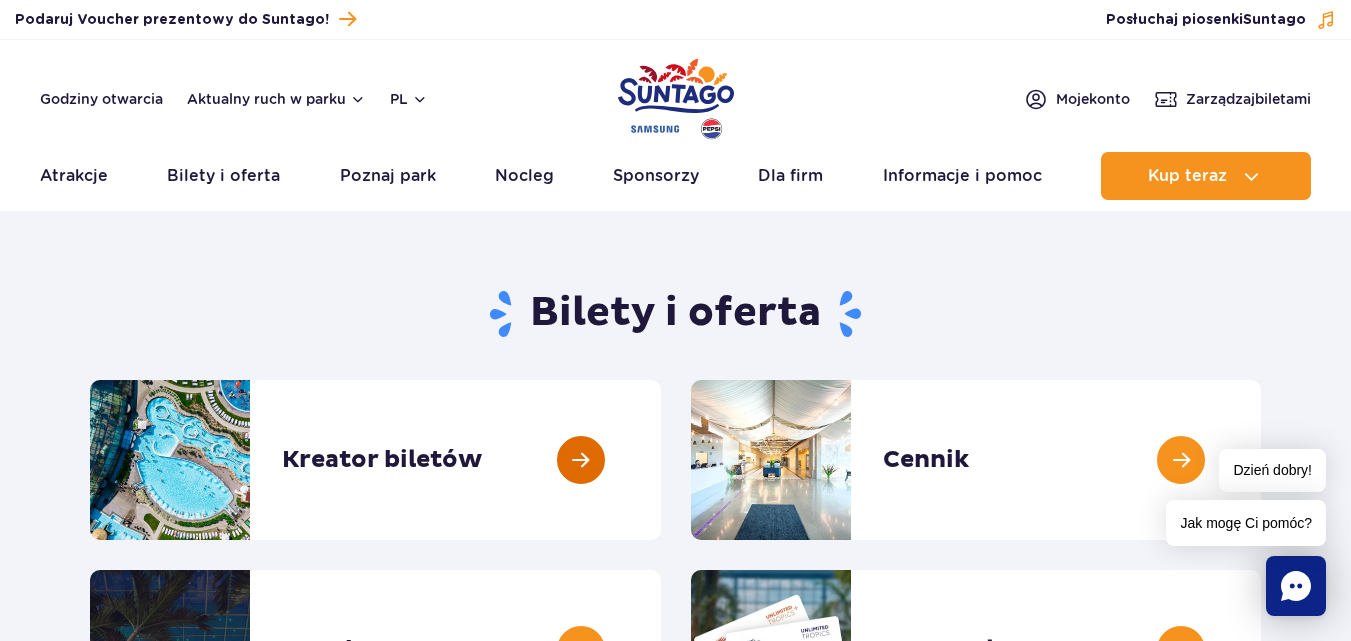 click at bounding box center [661, 460] 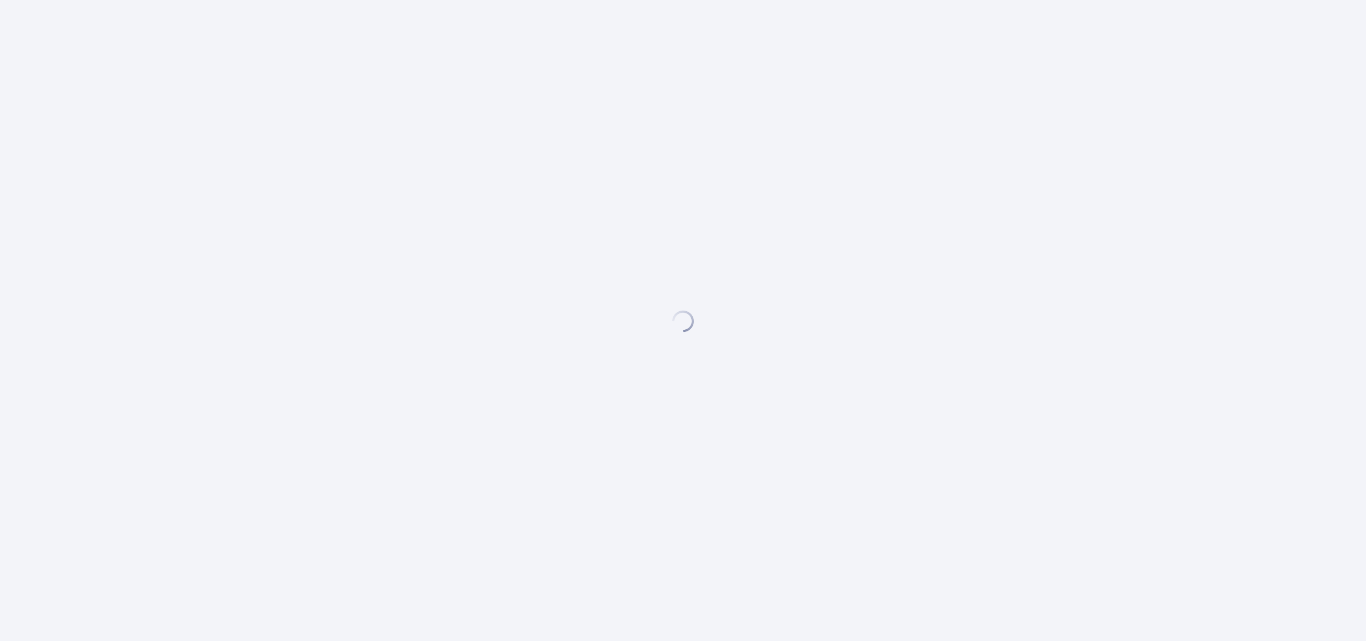 scroll, scrollTop: 0, scrollLeft: 0, axis: both 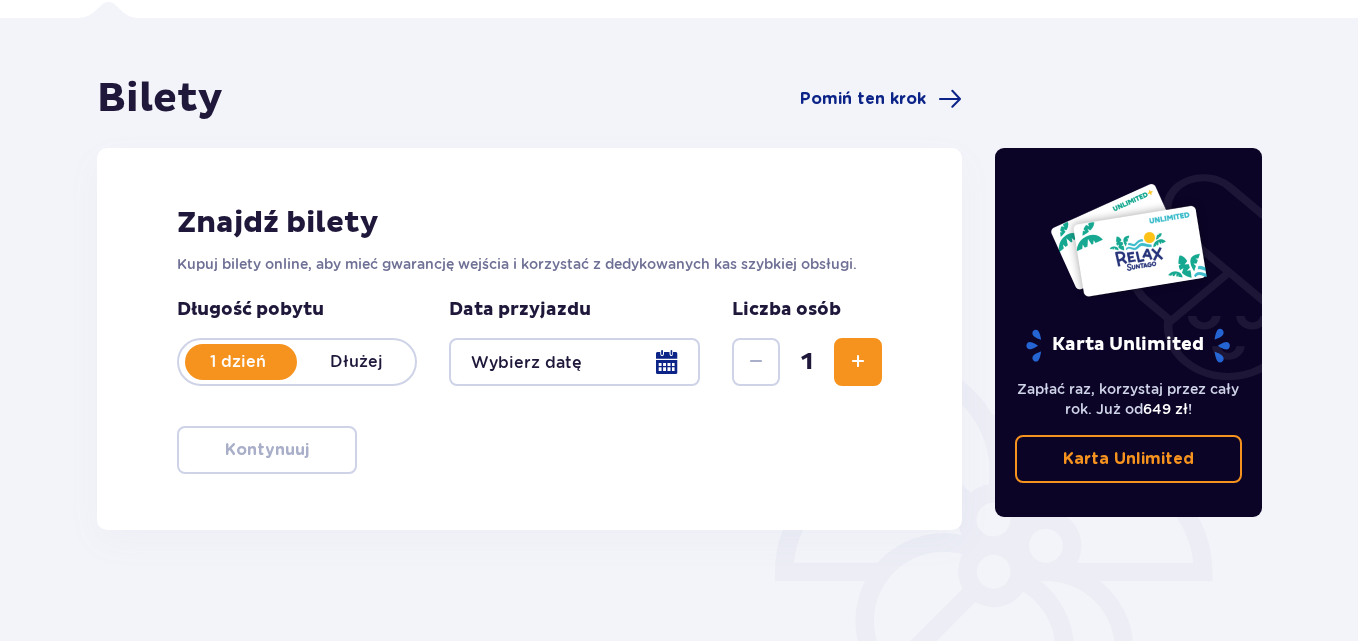 click at bounding box center [574, 362] 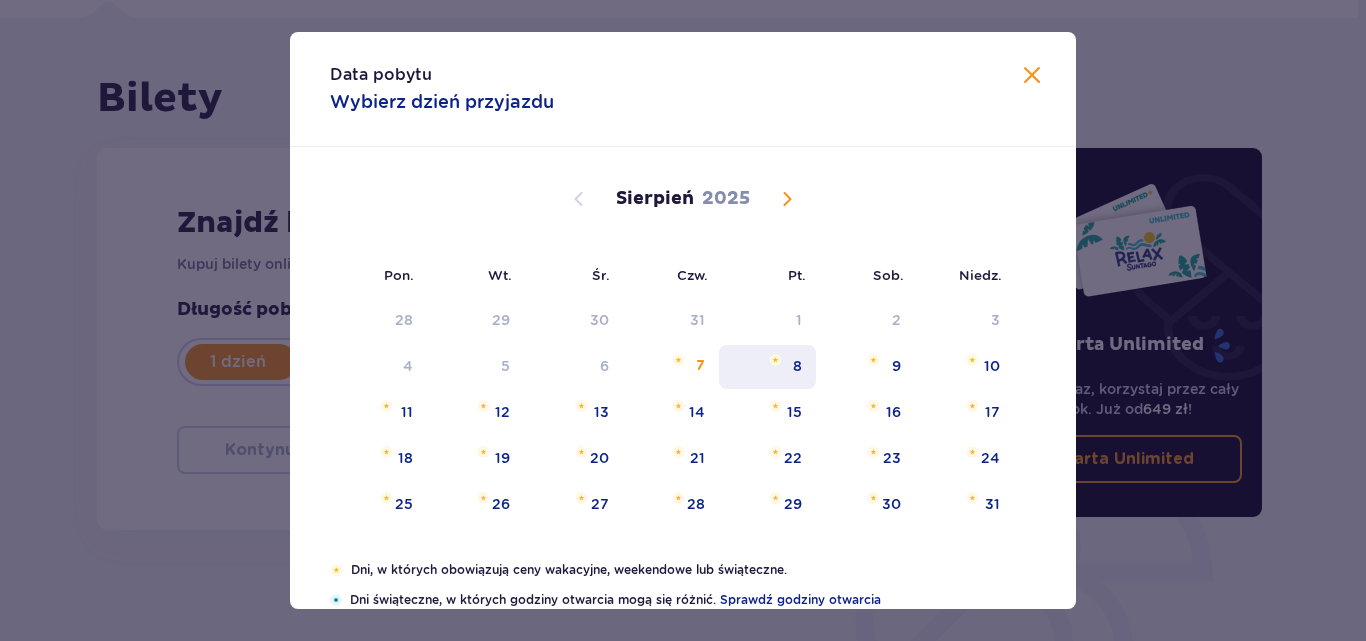click on "8" at bounding box center (797, 366) 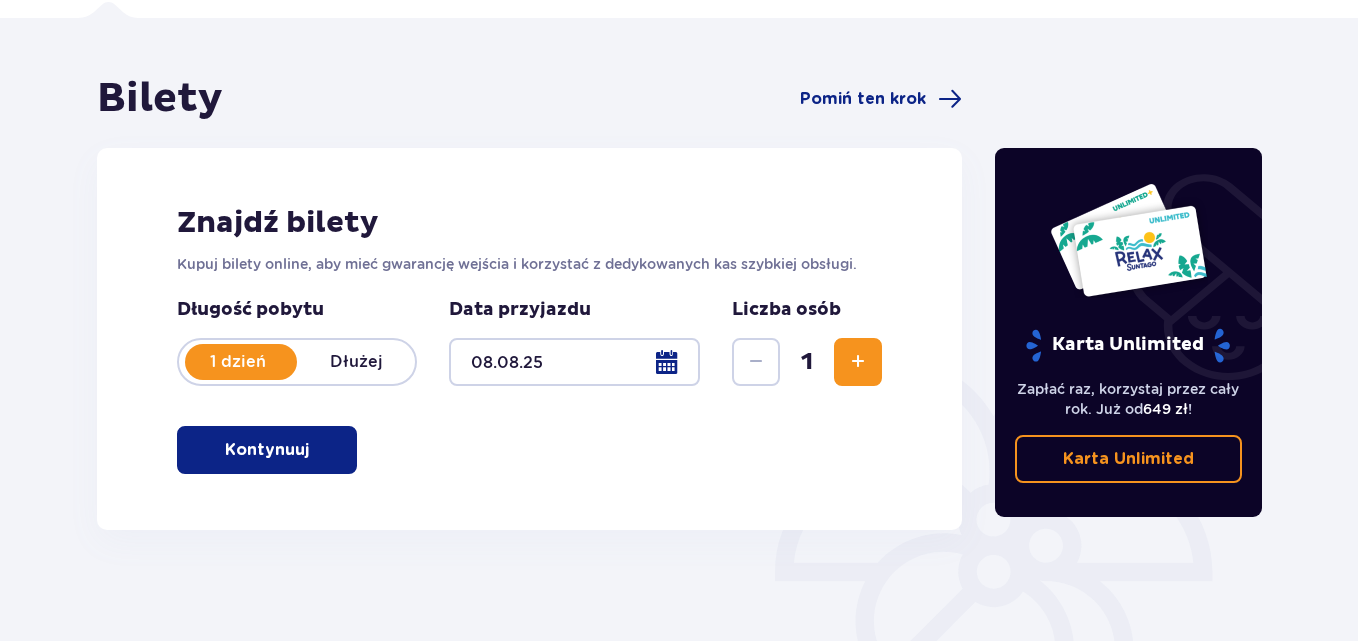 click at bounding box center [858, 362] 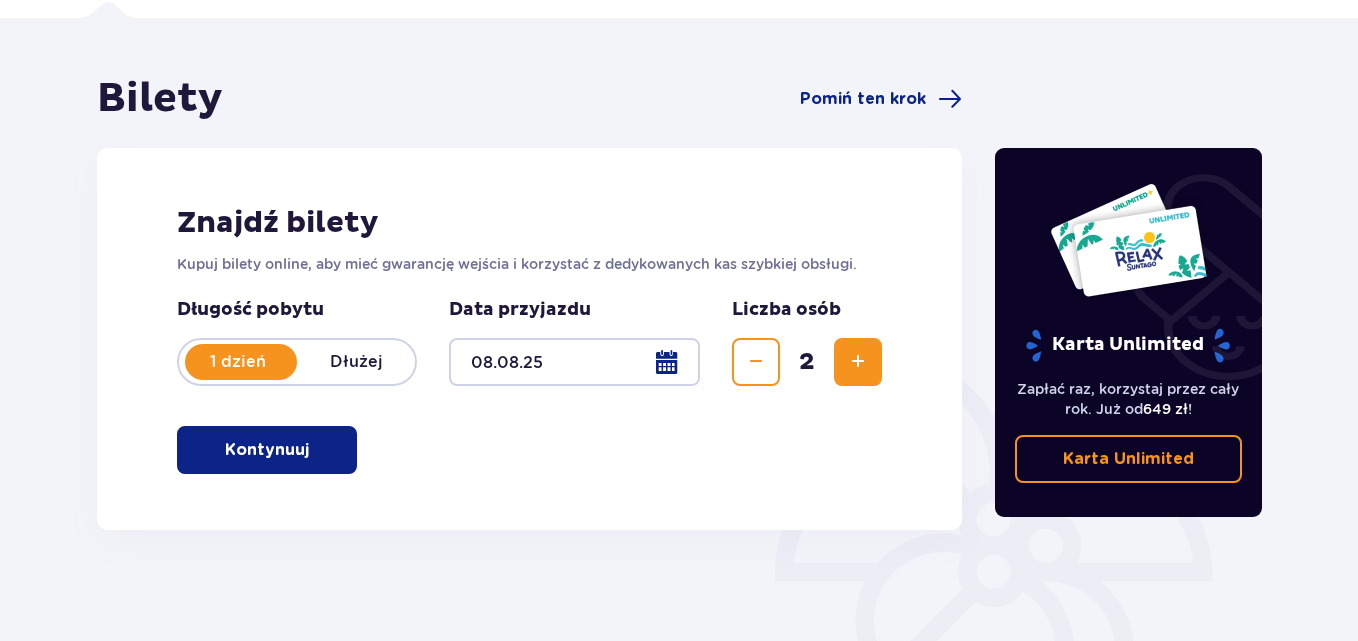 click at bounding box center [858, 362] 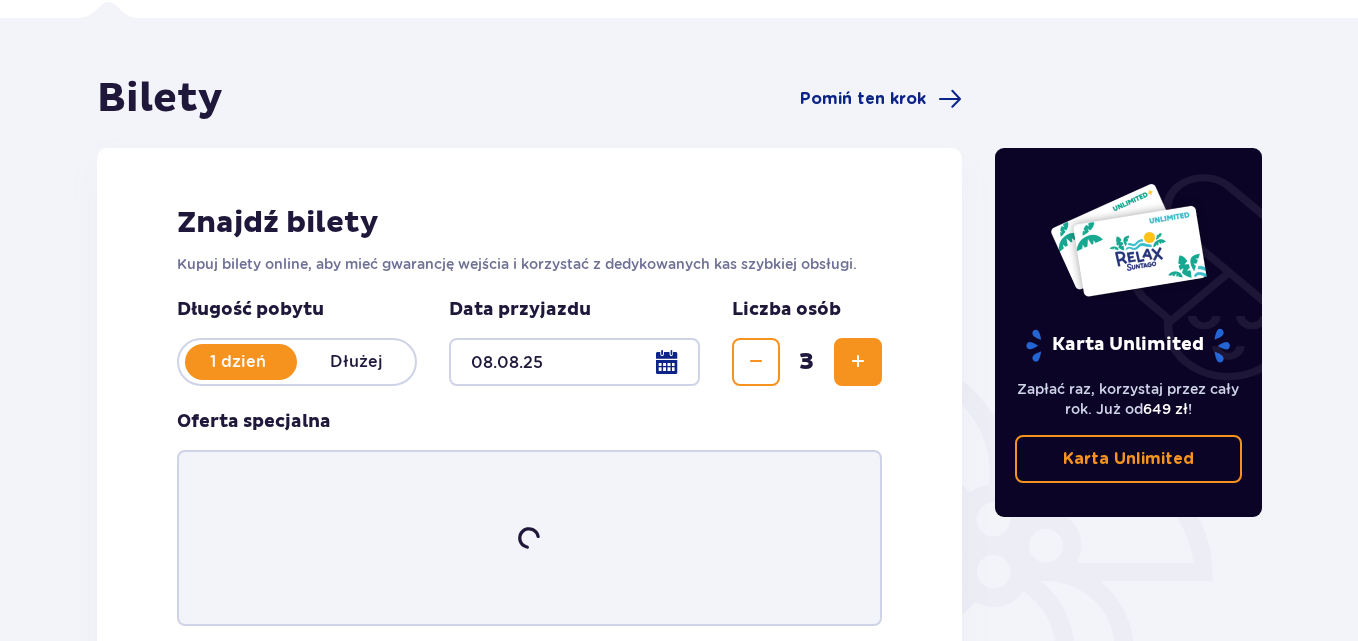 click at bounding box center [858, 362] 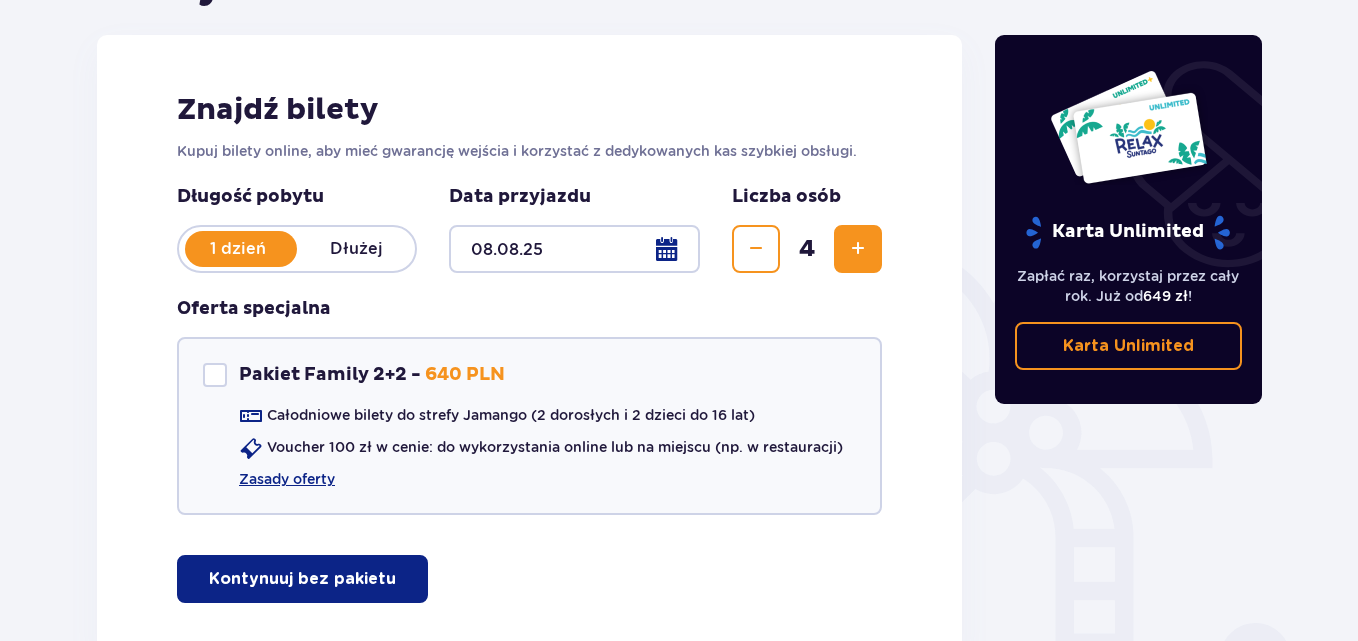 scroll, scrollTop: 253, scrollLeft: 0, axis: vertical 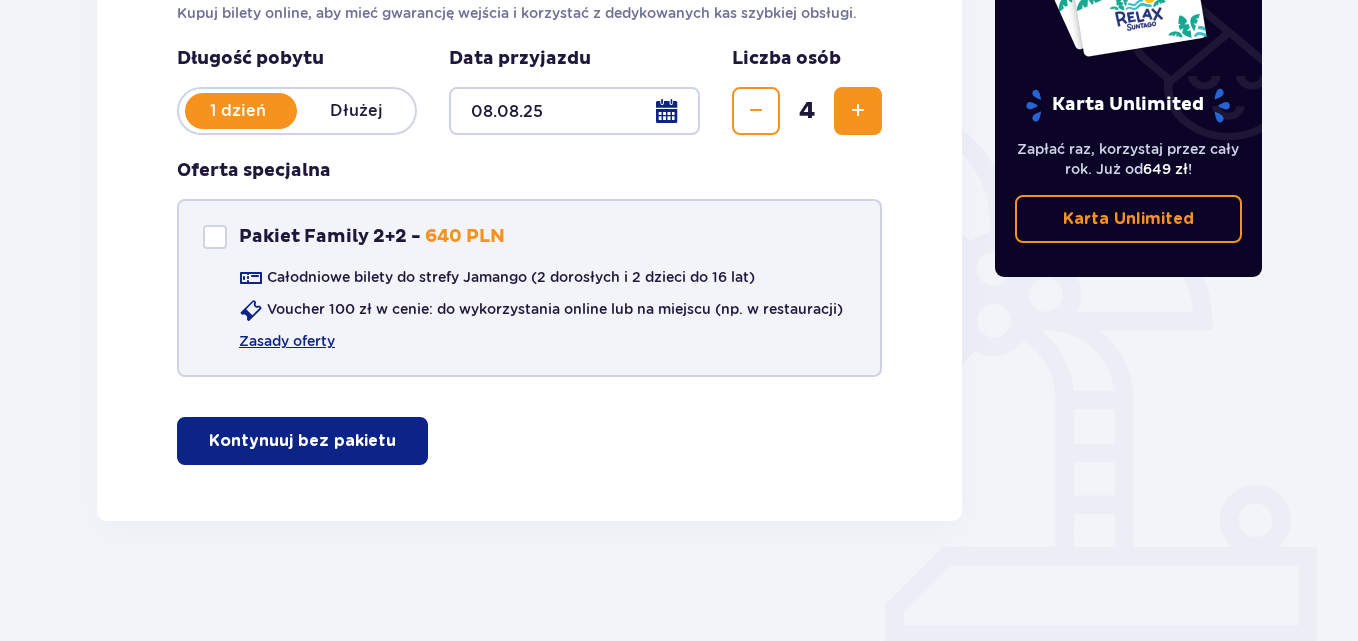 click at bounding box center [215, 237] 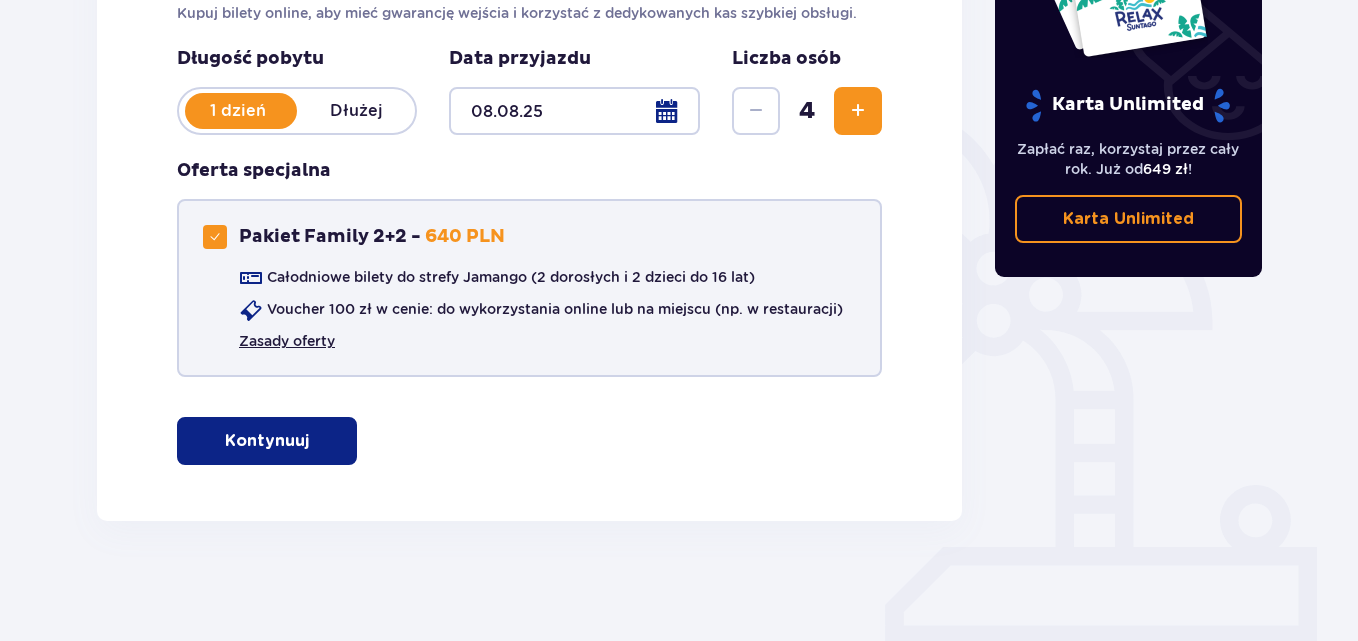 click on "Zasady oferty" at bounding box center [287, 341] 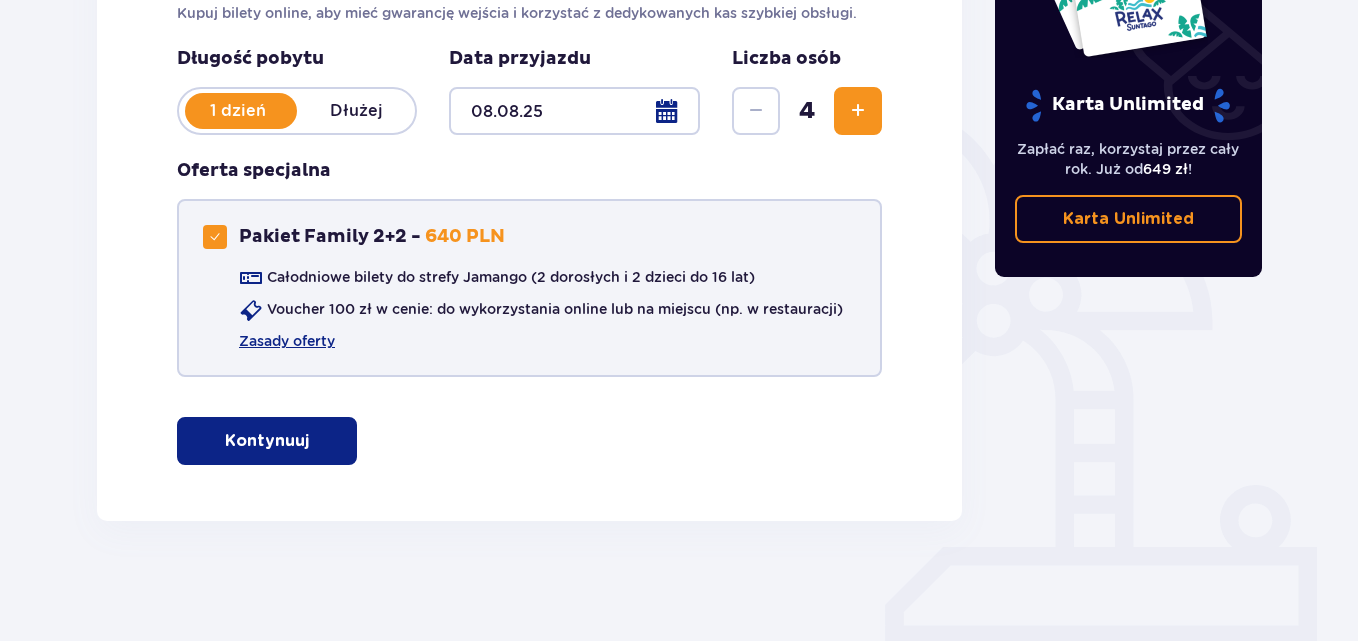 click at bounding box center [215, 237] 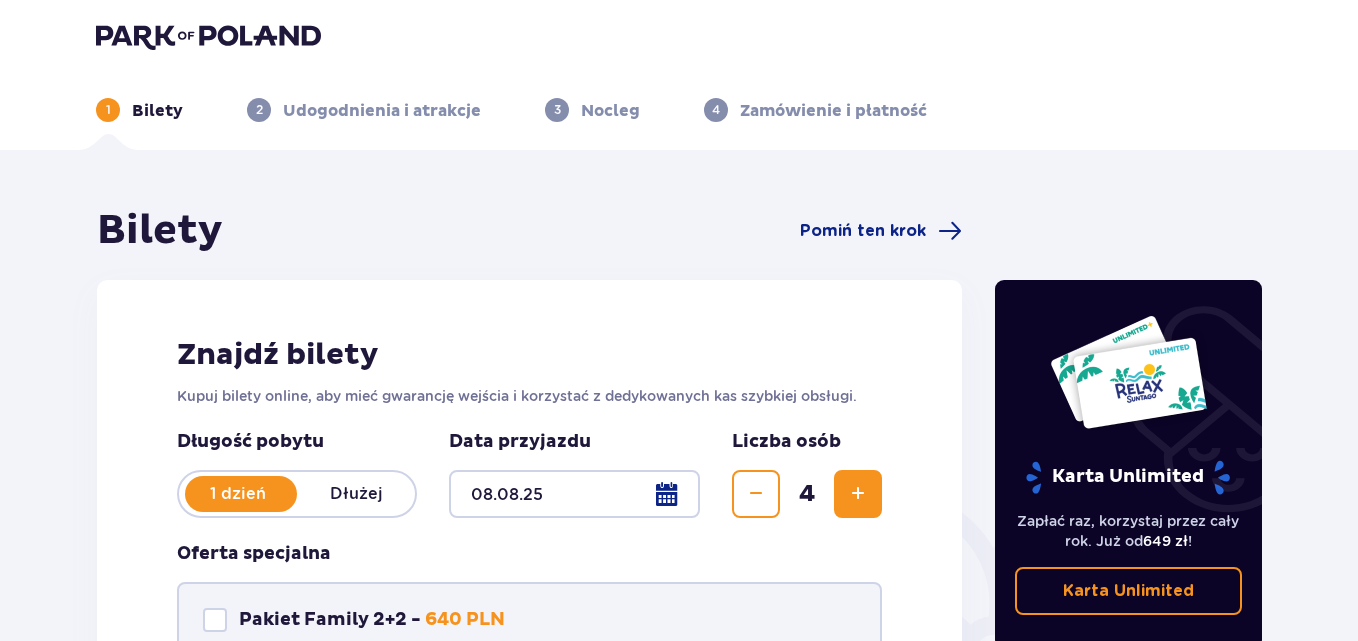 scroll, scrollTop: 0, scrollLeft: 0, axis: both 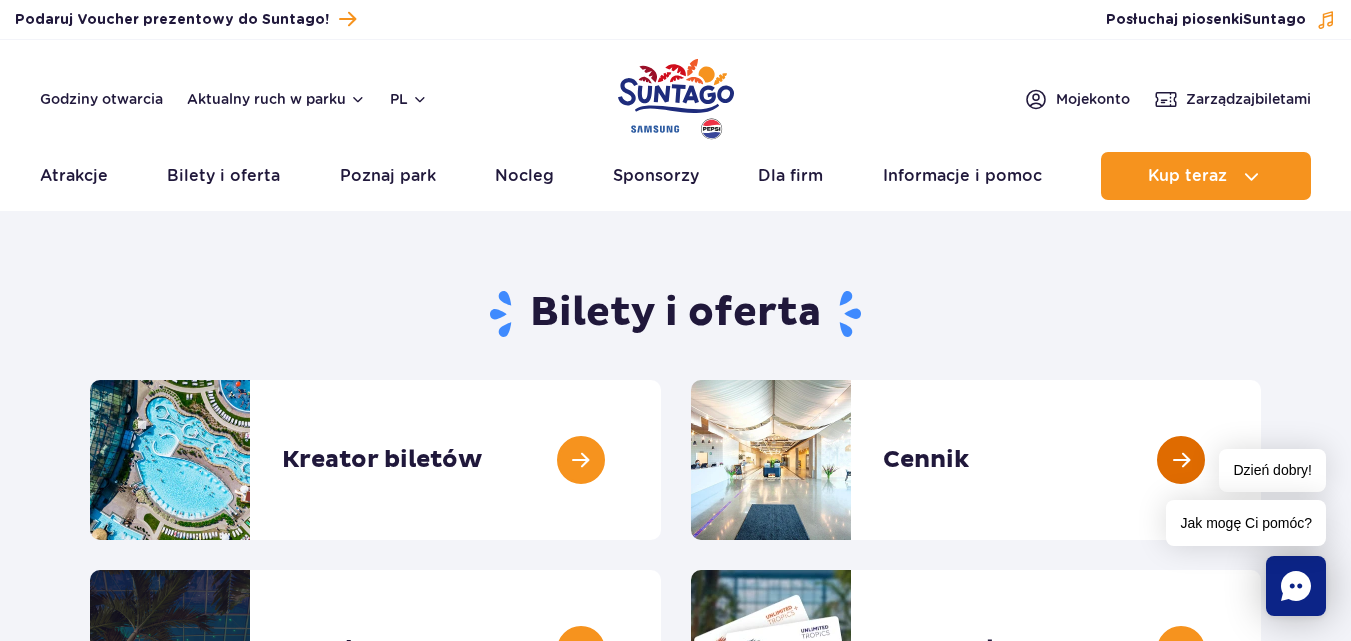 click at bounding box center [1261, 460] 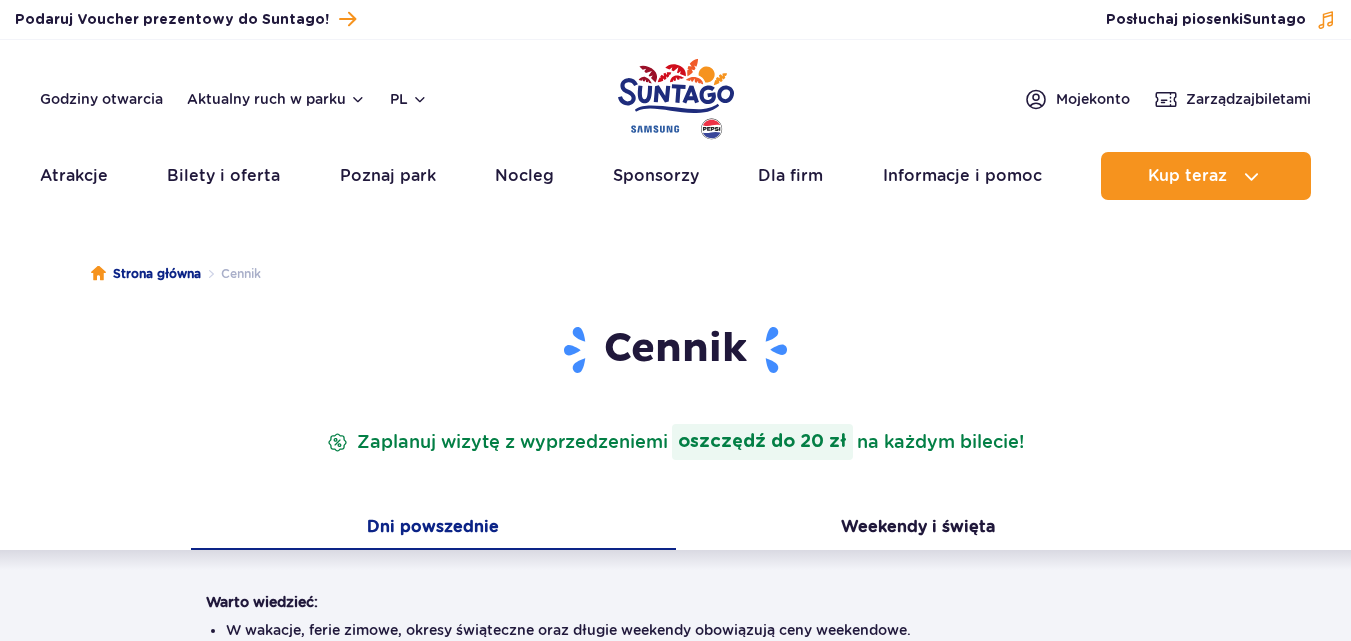 scroll, scrollTop: 0, scrollLeft: 0, axis: both 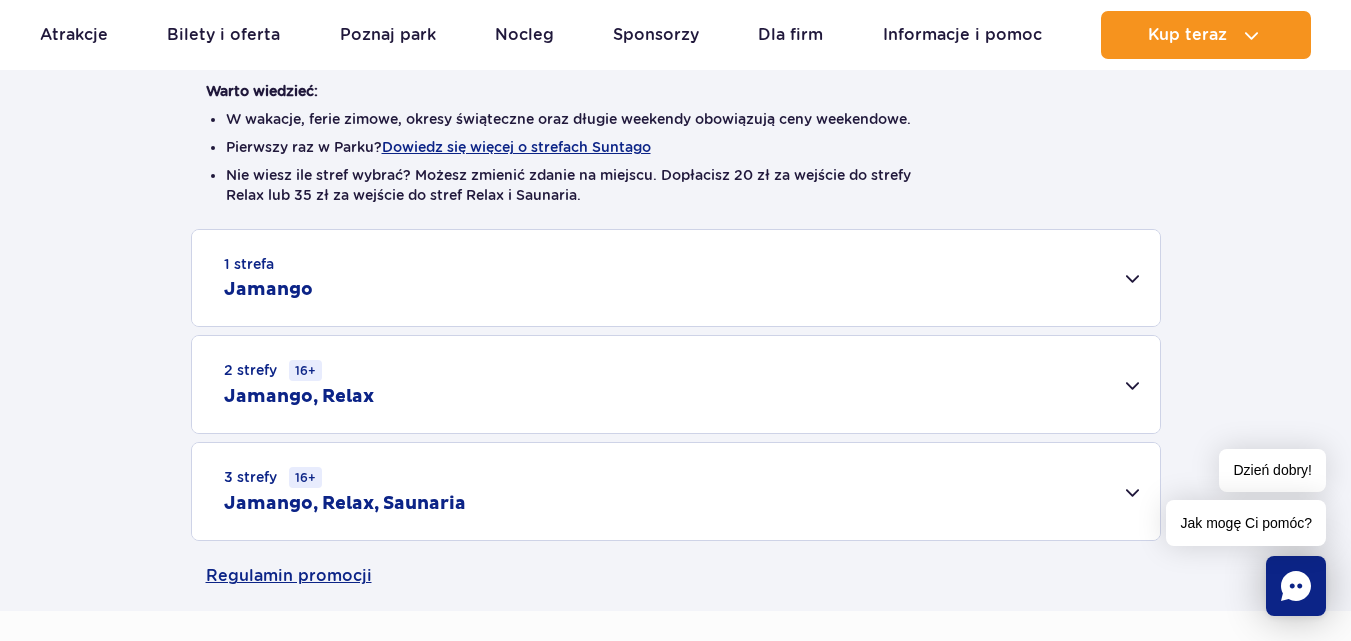 click on "1 strefa
Jamango" at bounding box center [676, 278] 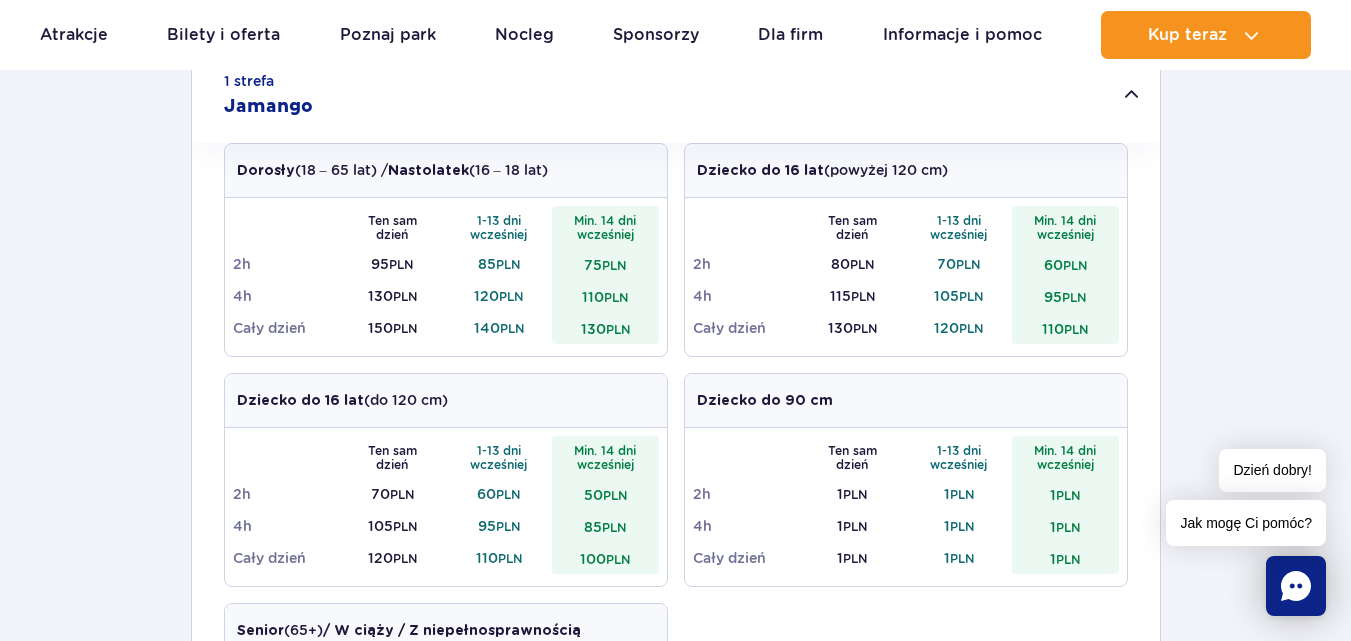 scroll, scrollTop: 710, scrollLeft: 0, axis: vertical 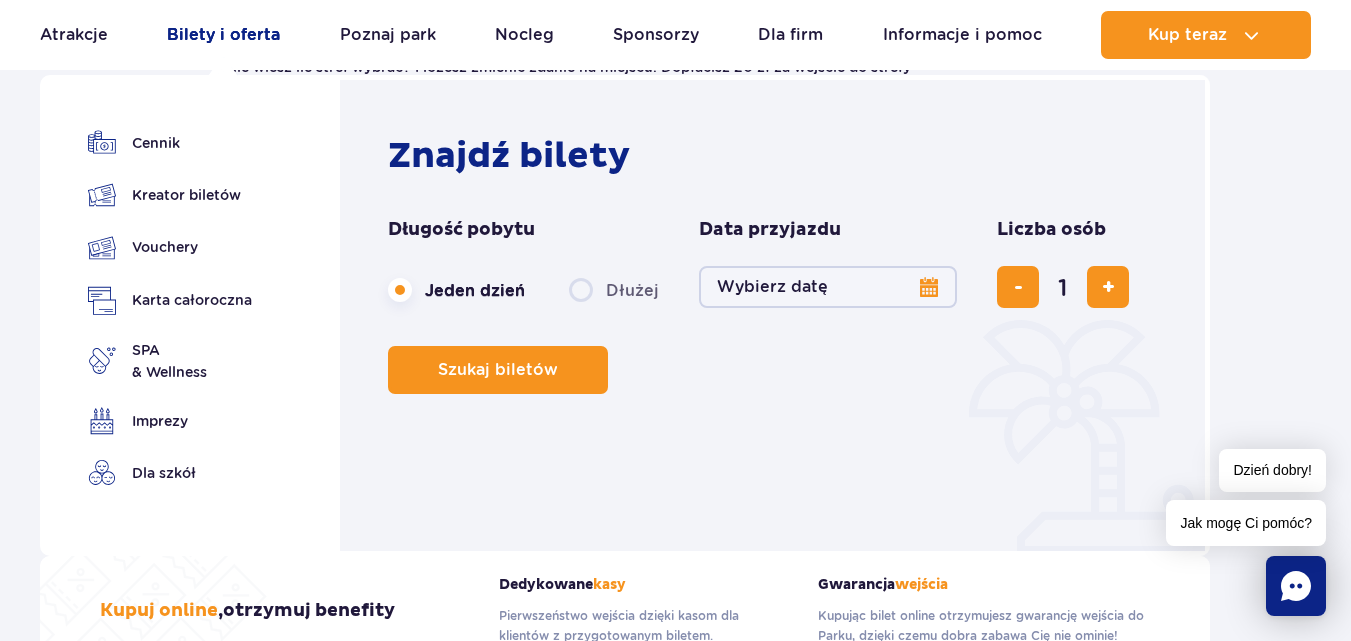 click on "Bilety i oferta" at bounding box center [223, 35] 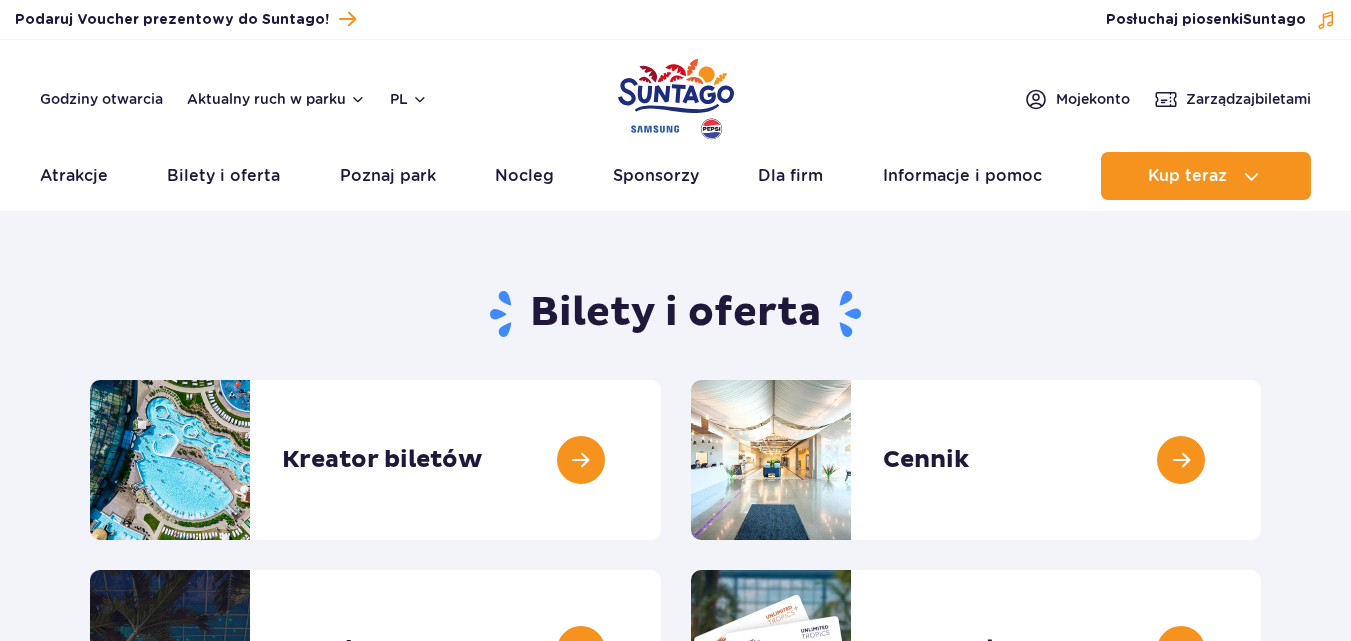 scroll, scrollTop: 0, scrollLeft: 0, axis: both 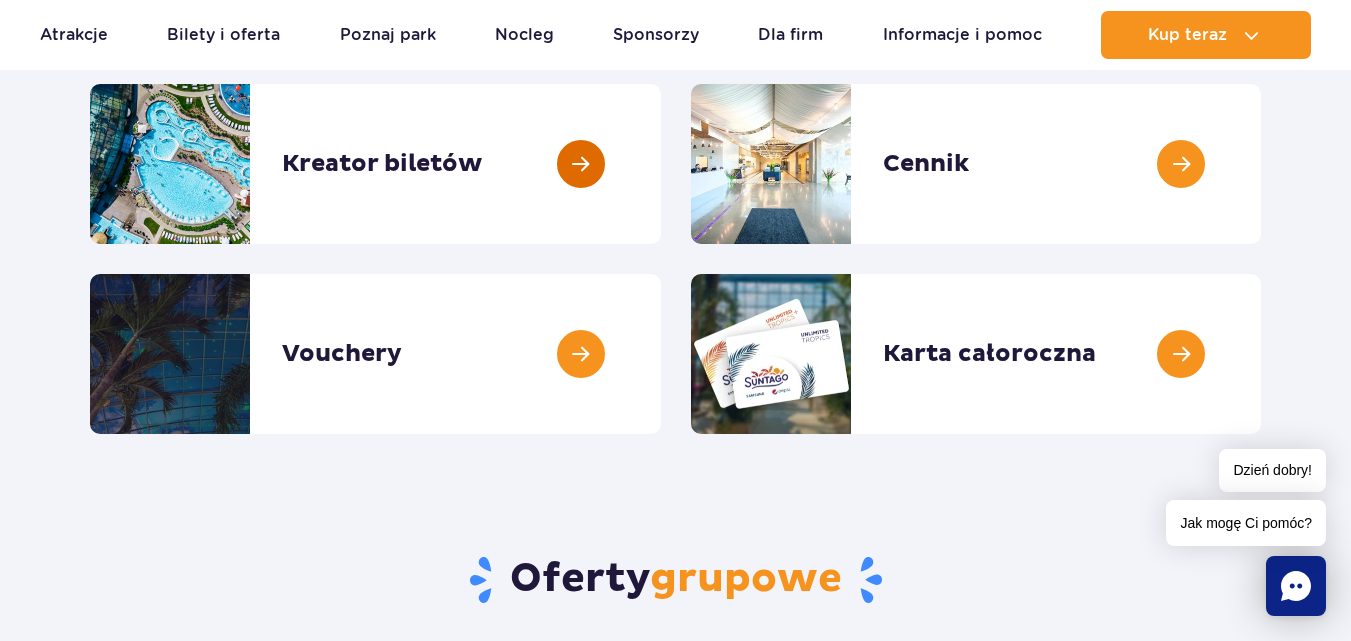 click at bounding box center [661, 164] 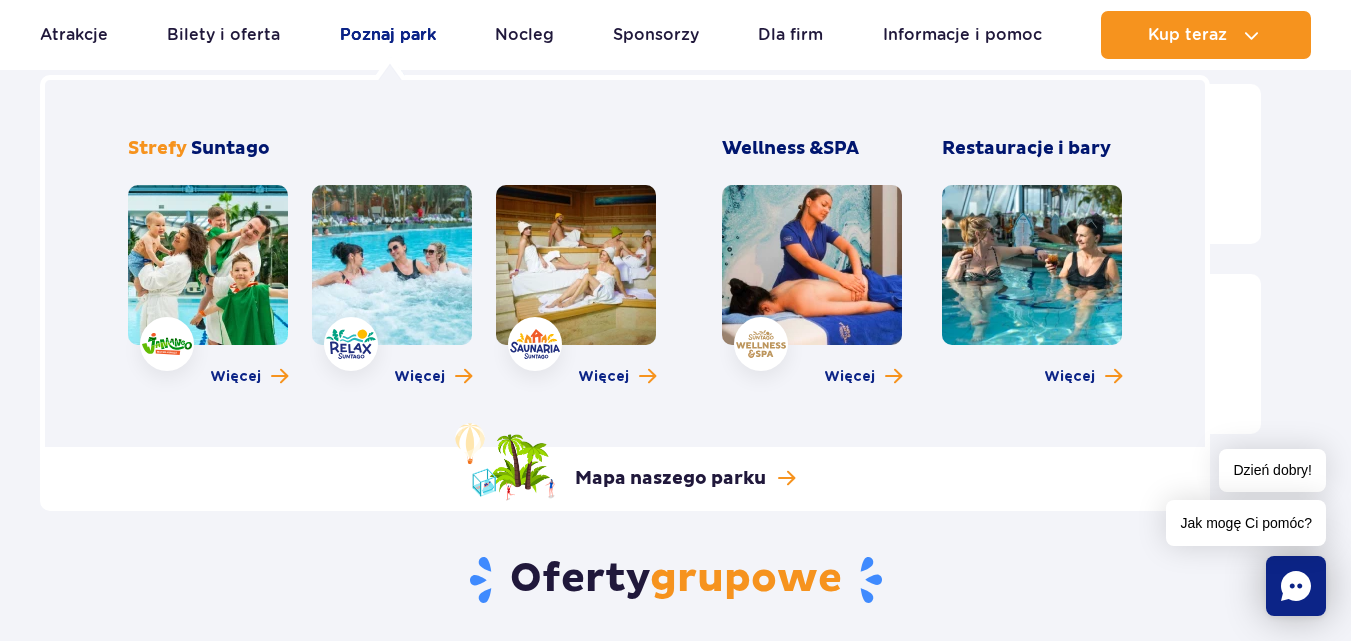 click on "Poznaj park" at bounding box center (388, 35) 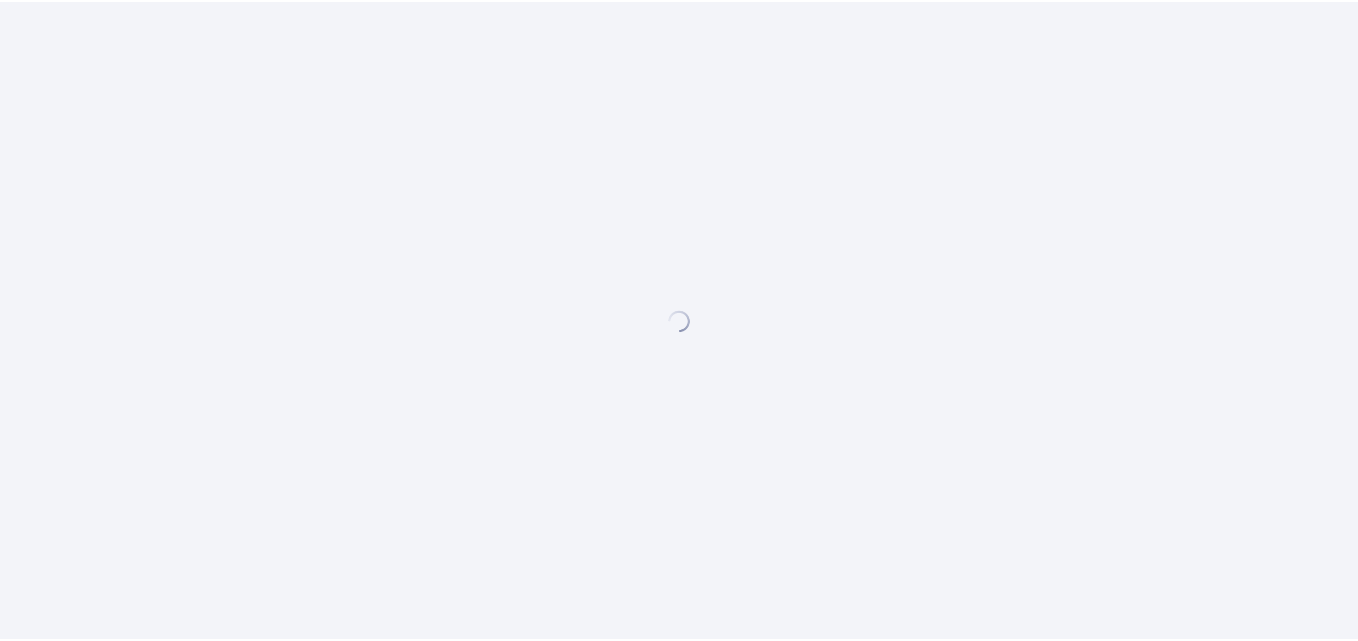 scroll, scrollTop: 0, scrollLeft: 0, axis: both 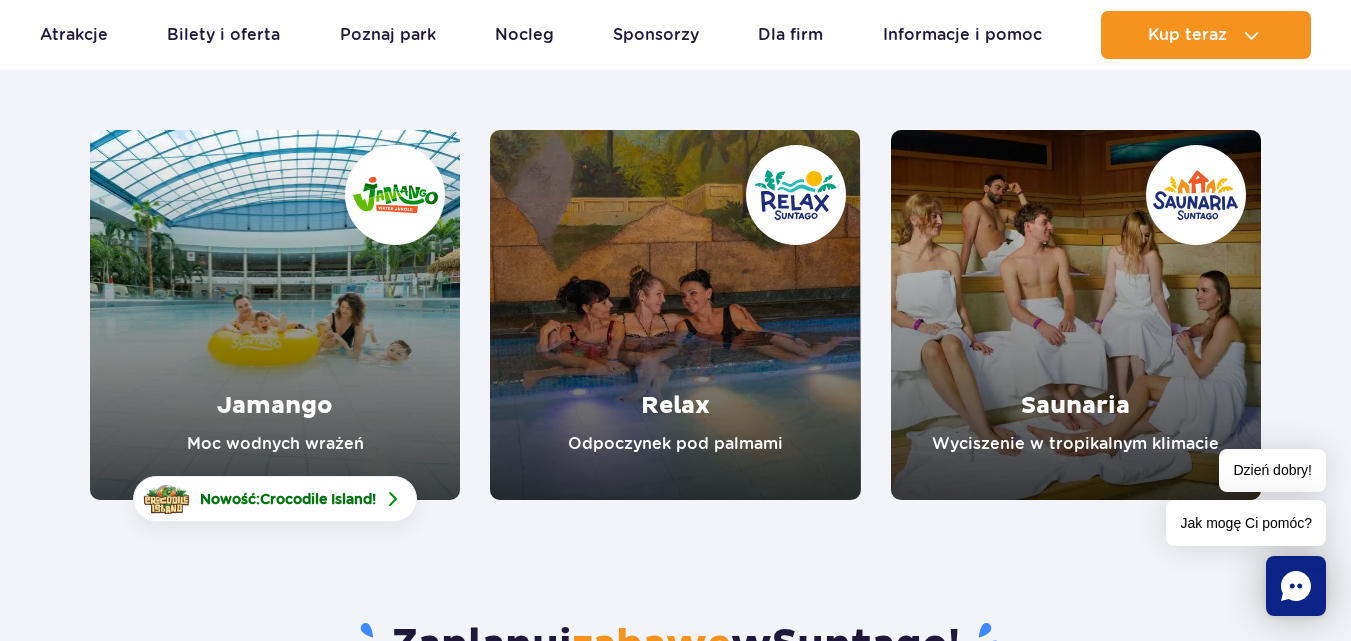 click at bounding box center (275, 315) 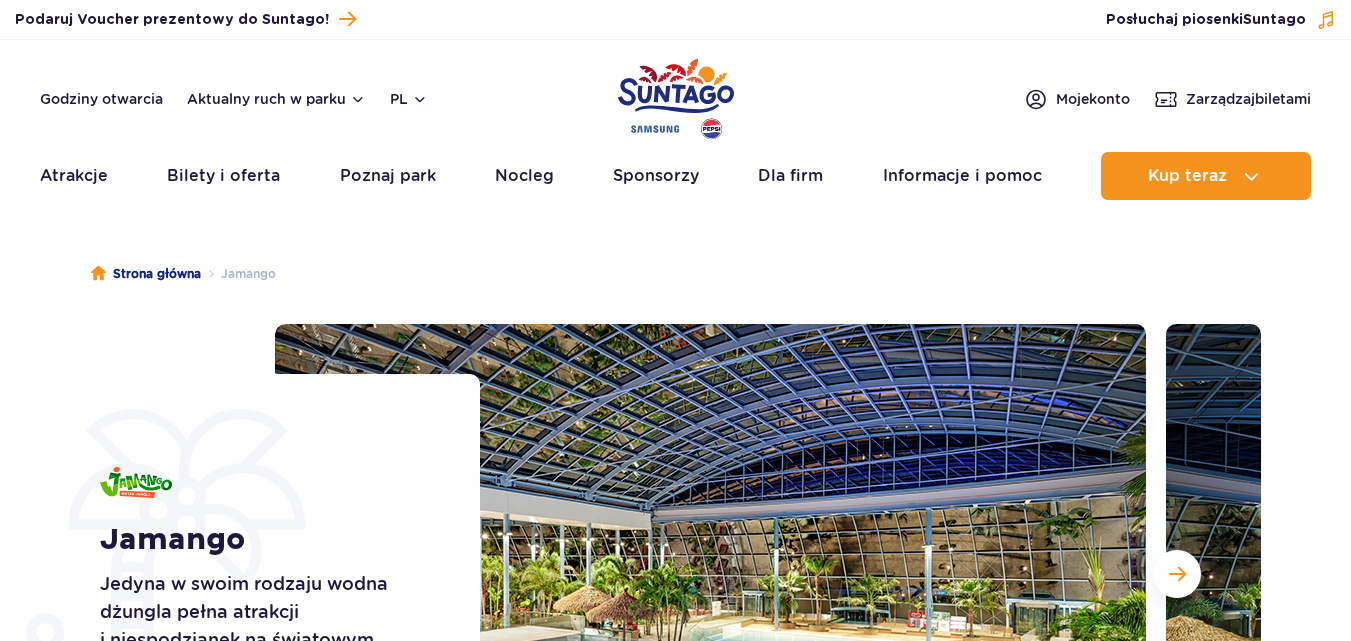 scroll, scrollTop: 0, scrollLeft: 0, axis: both 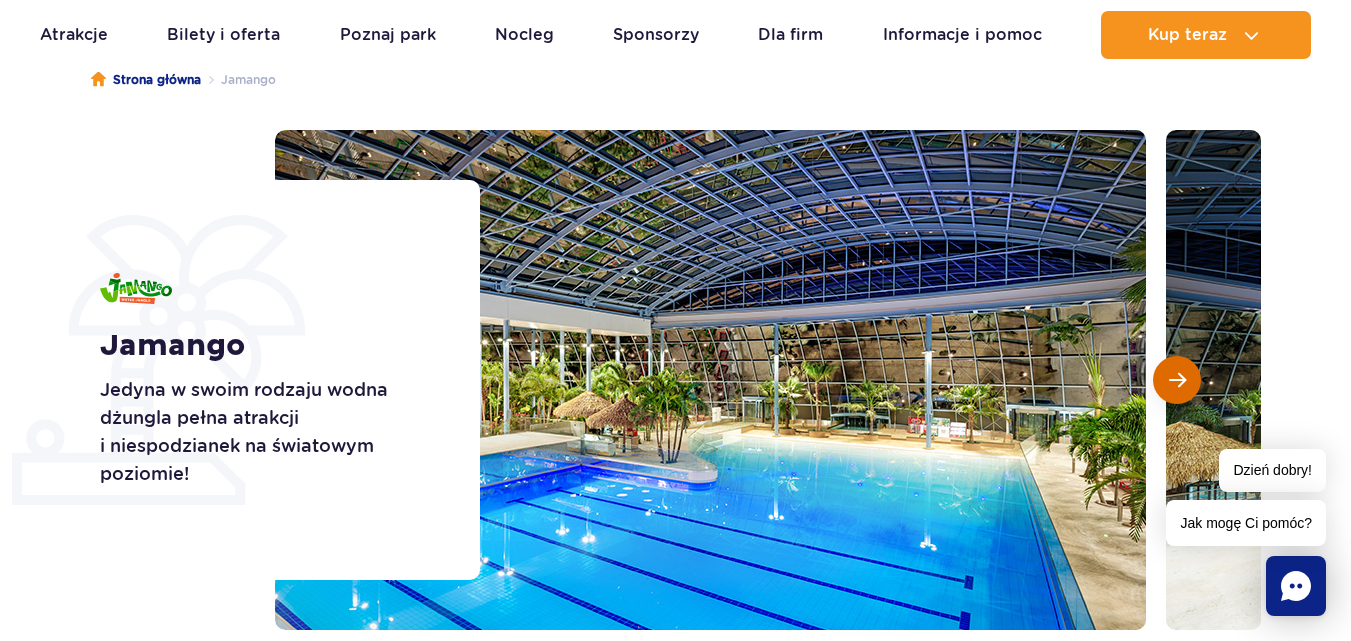 click at bounding box center [1177, 380] 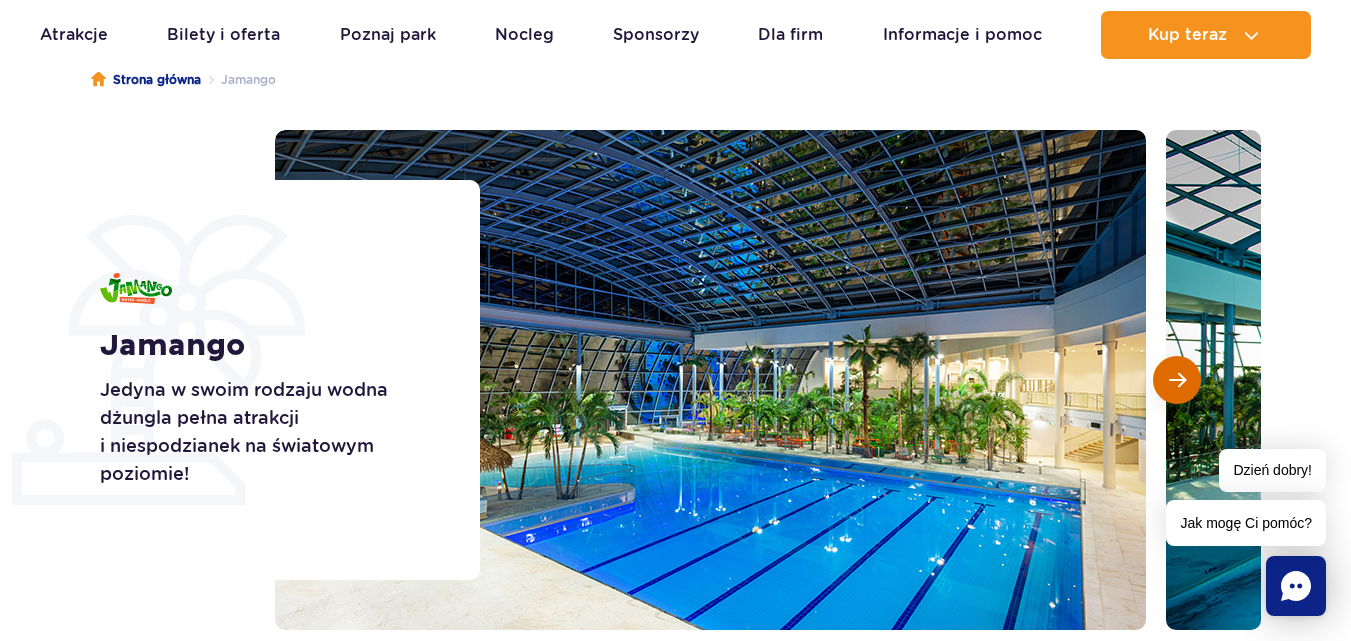 click at bounding box center [1177, 380] 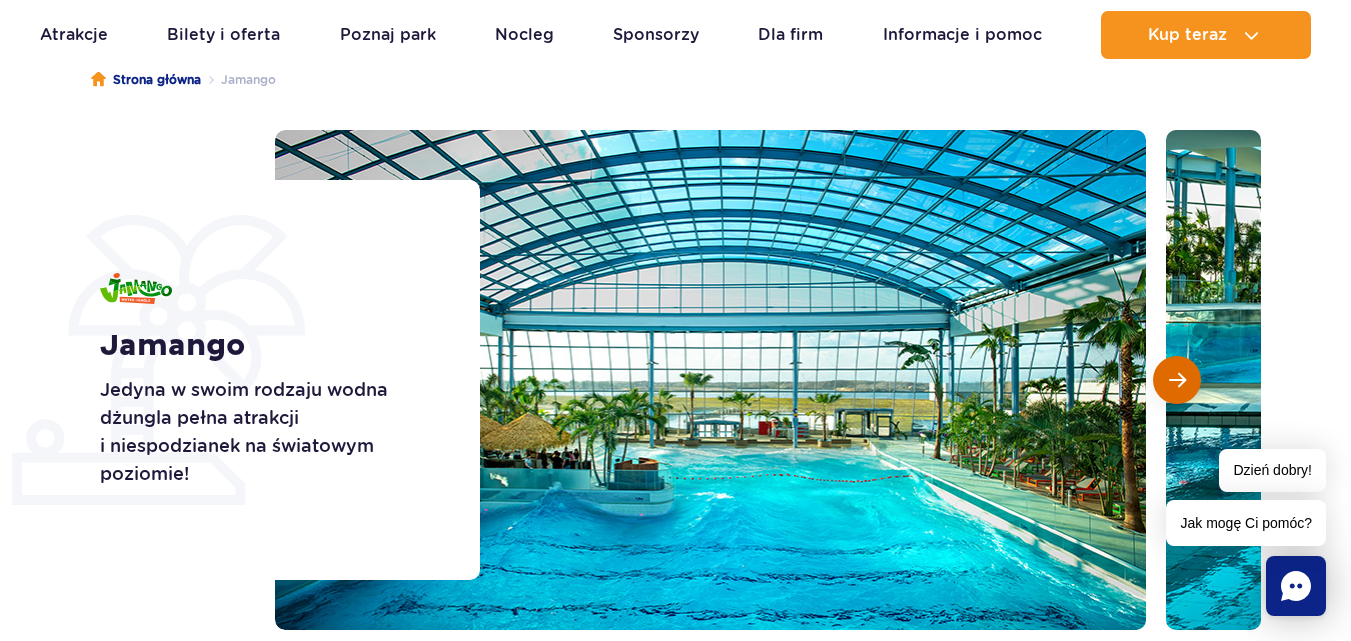 click at bounding box center (1177, 380) 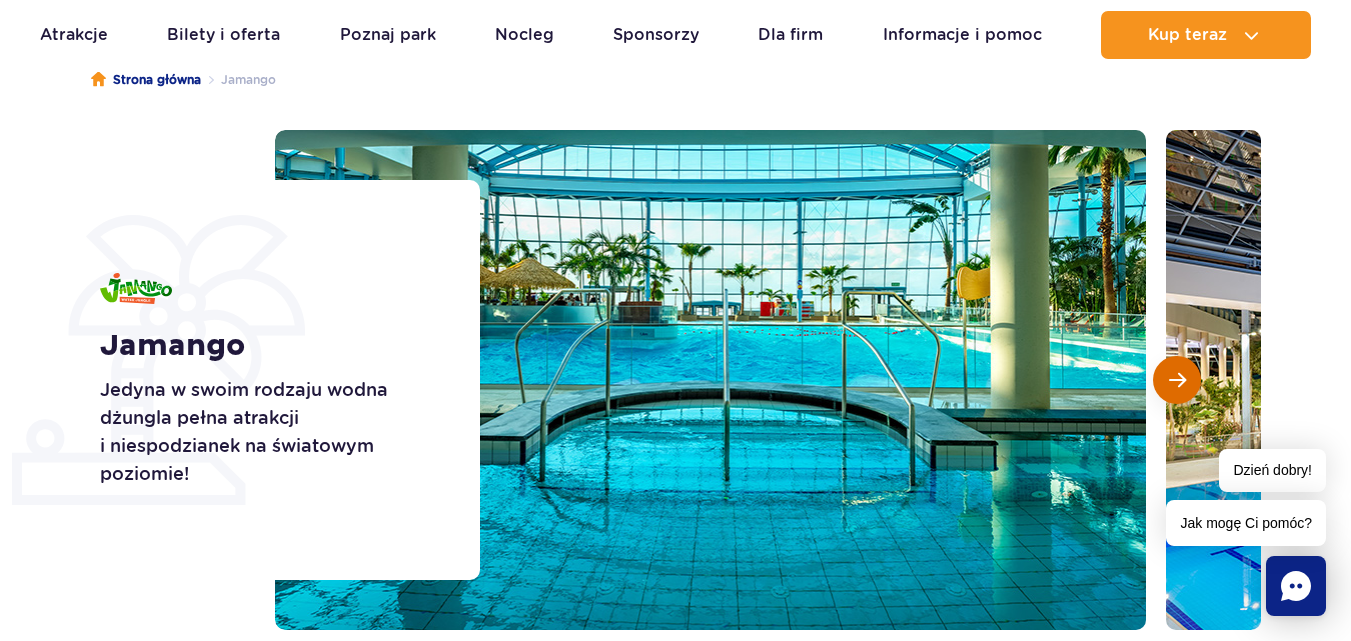 click at bounding box center (1177, 380) 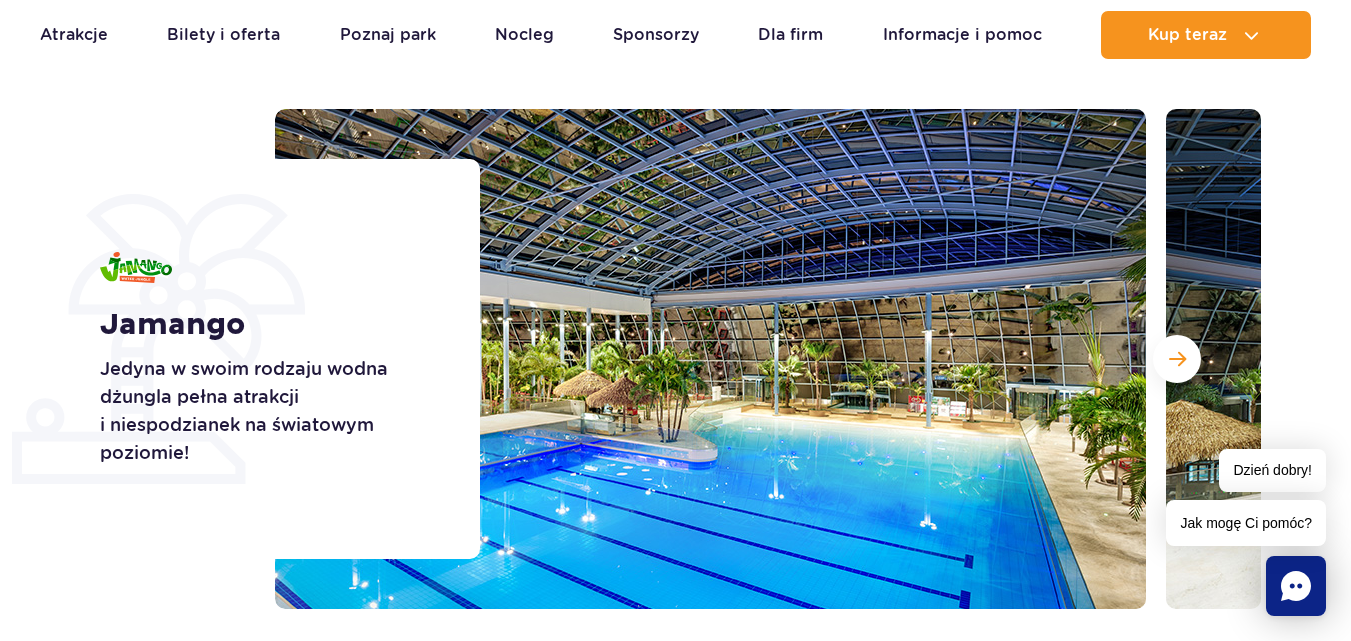 scroll, scrollTop: 258, scrollLeft: 0, axis: vertical 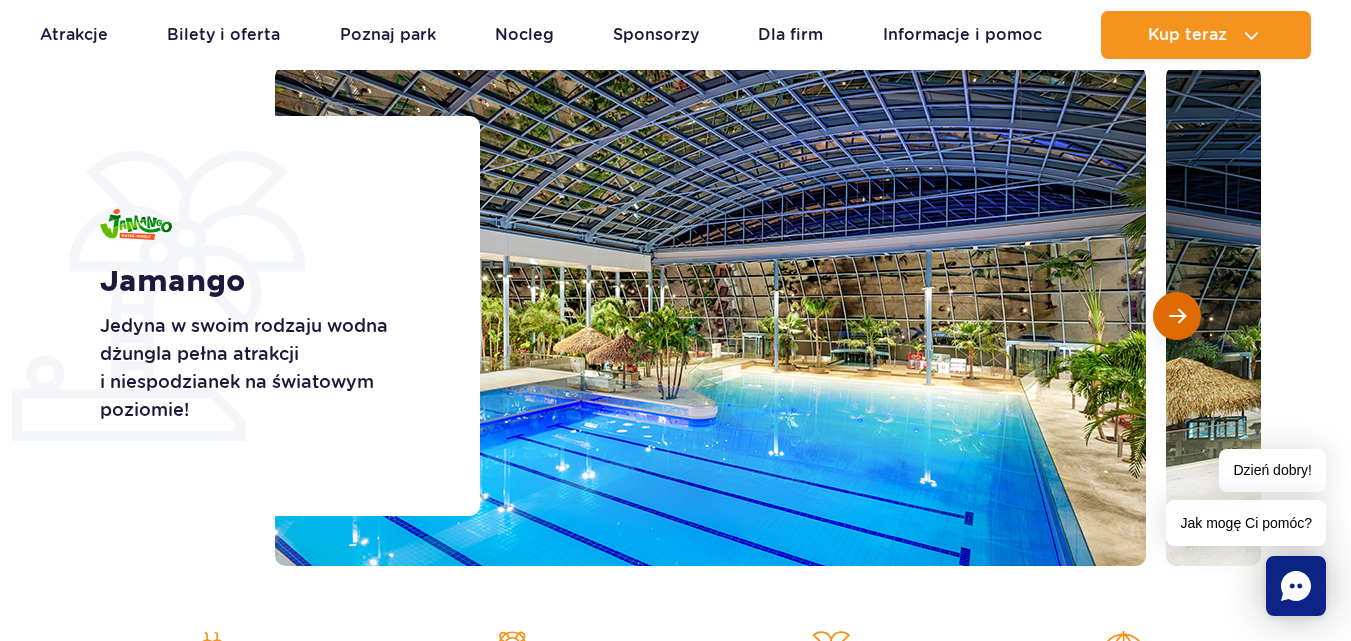 click at bounding box center (1177, 316) 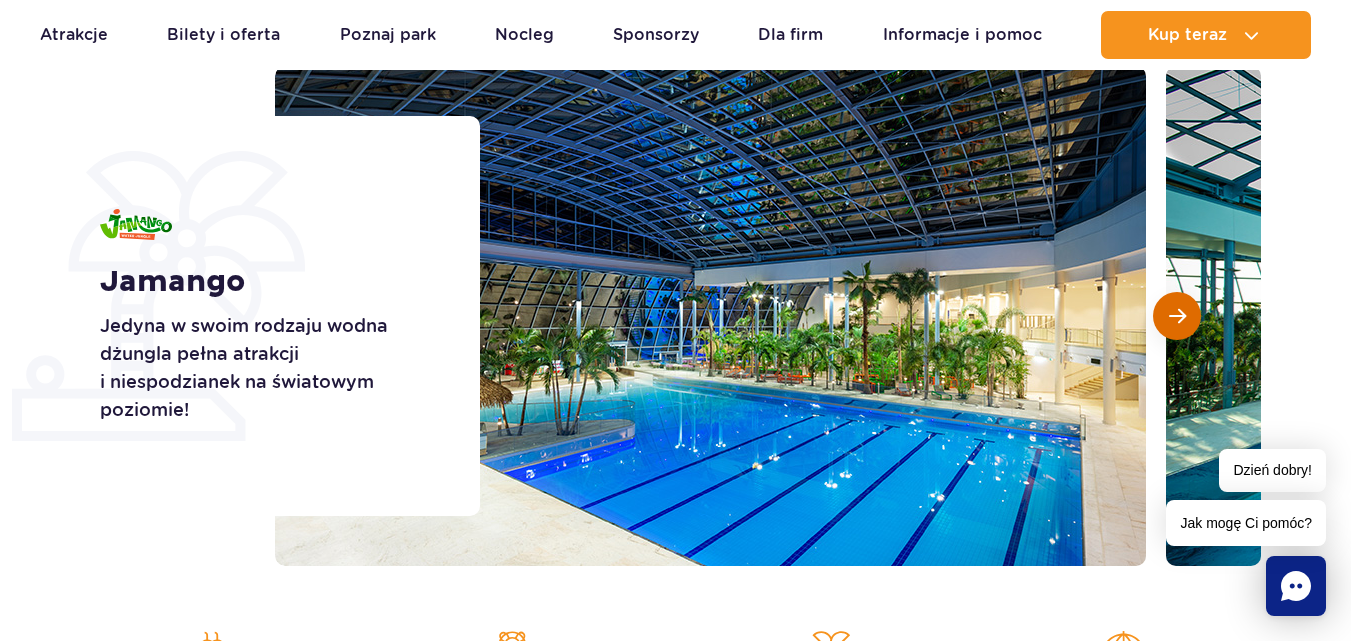 click at bounding box center [1177, 316] 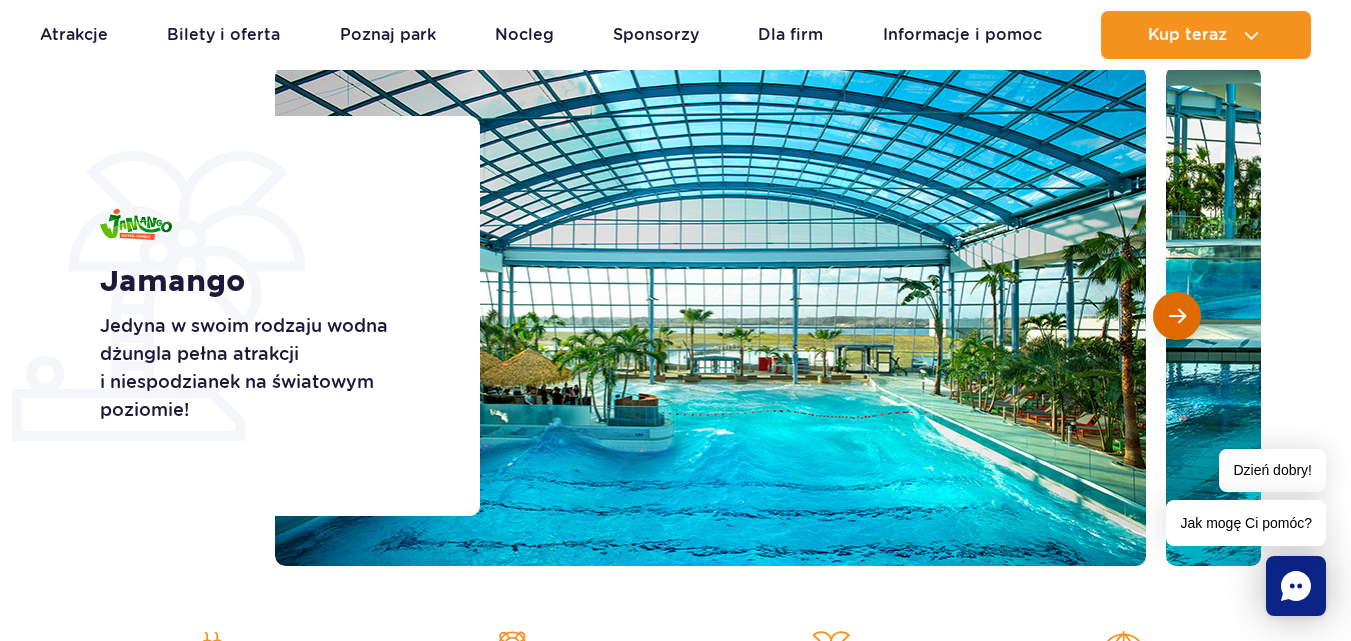 click at bounding box center (1177, 316) 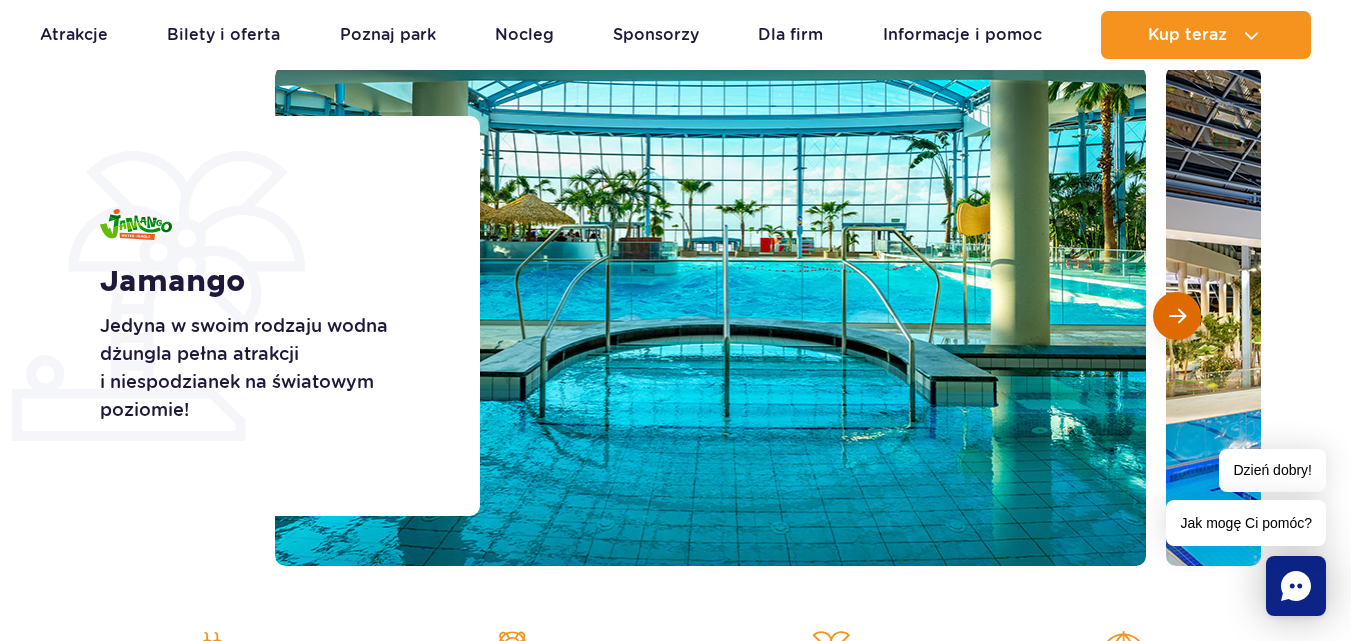click at bounding box center (1177, 316) 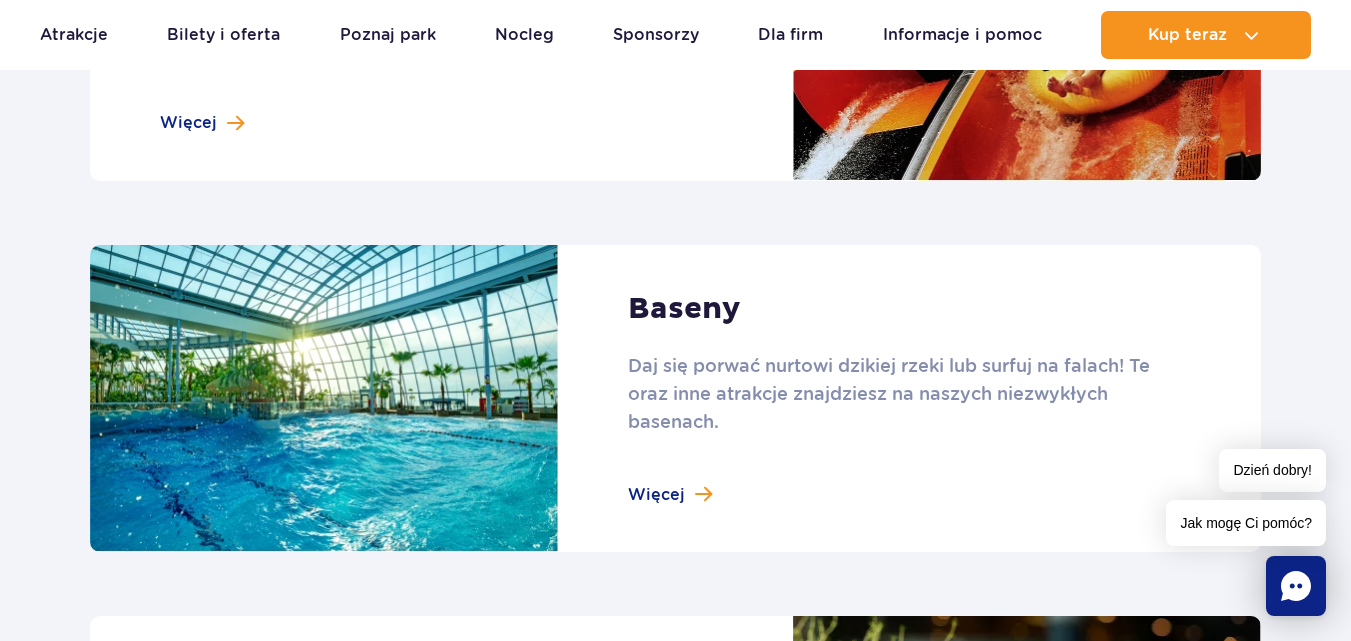 scroll, scrollTop: 1993, scrollLeft: 0, axis: vertical 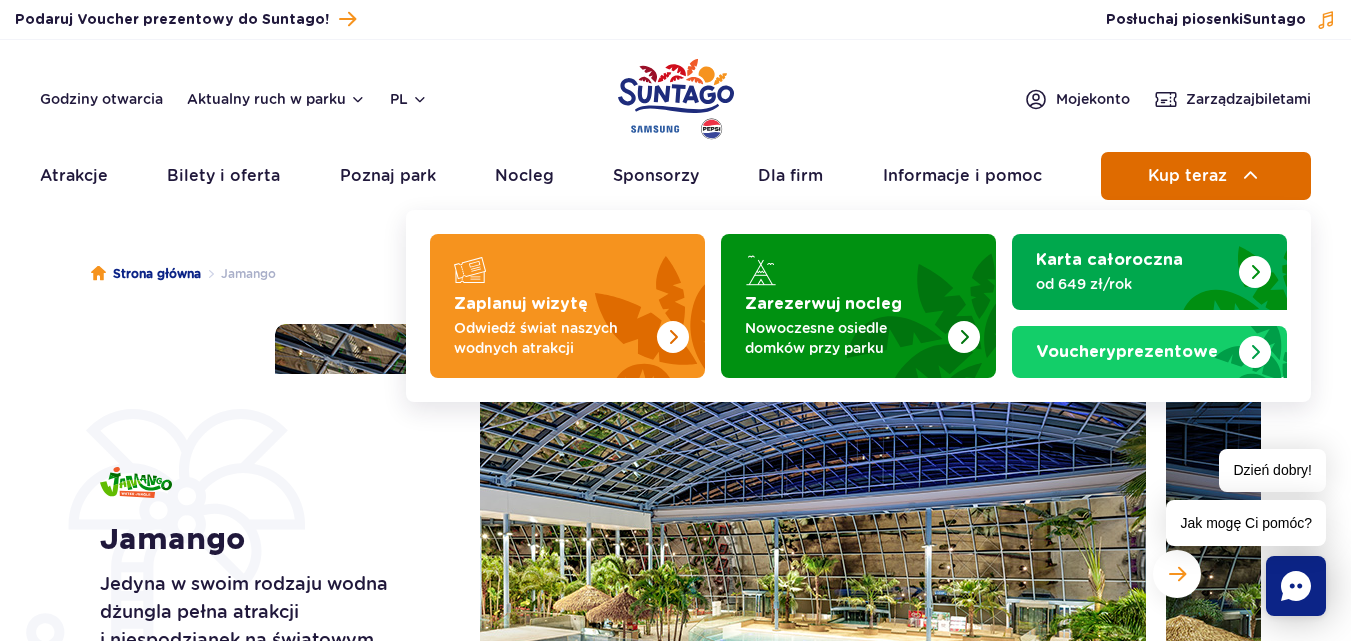 click on "Kup teraz" at bounding box center [1187, 176] 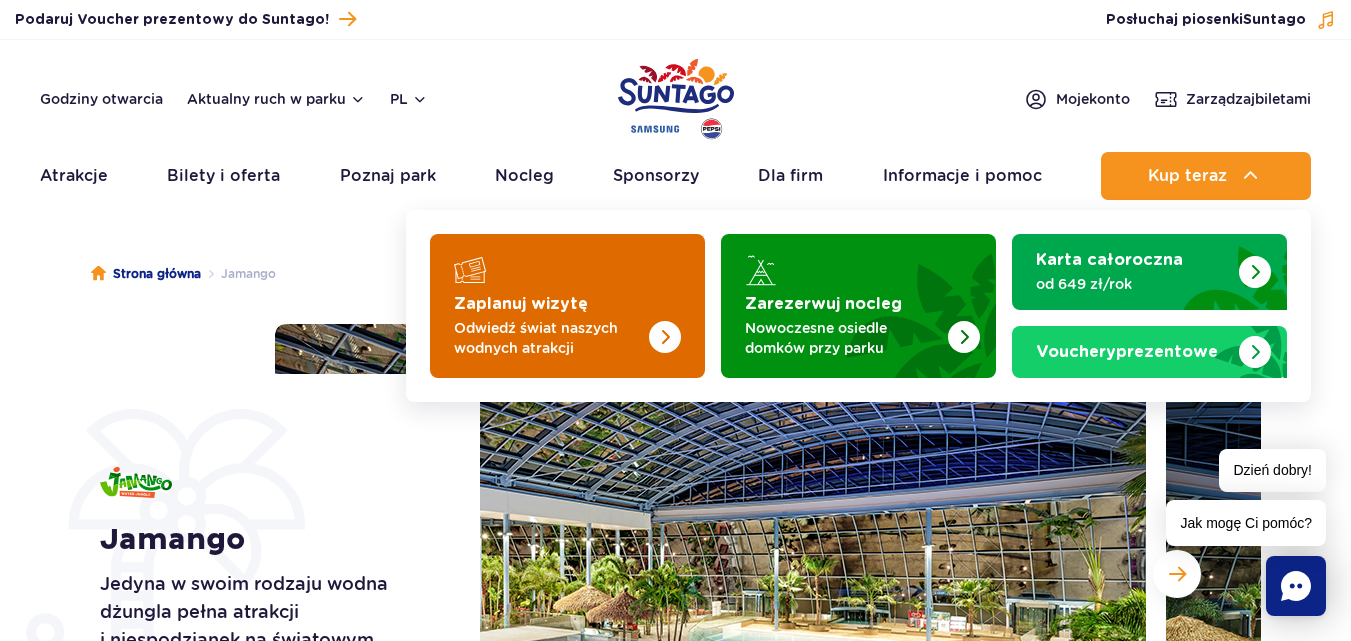 click on "Odwiedź świat naszych wodnych atrakcji" at bounding box center (551, 338) 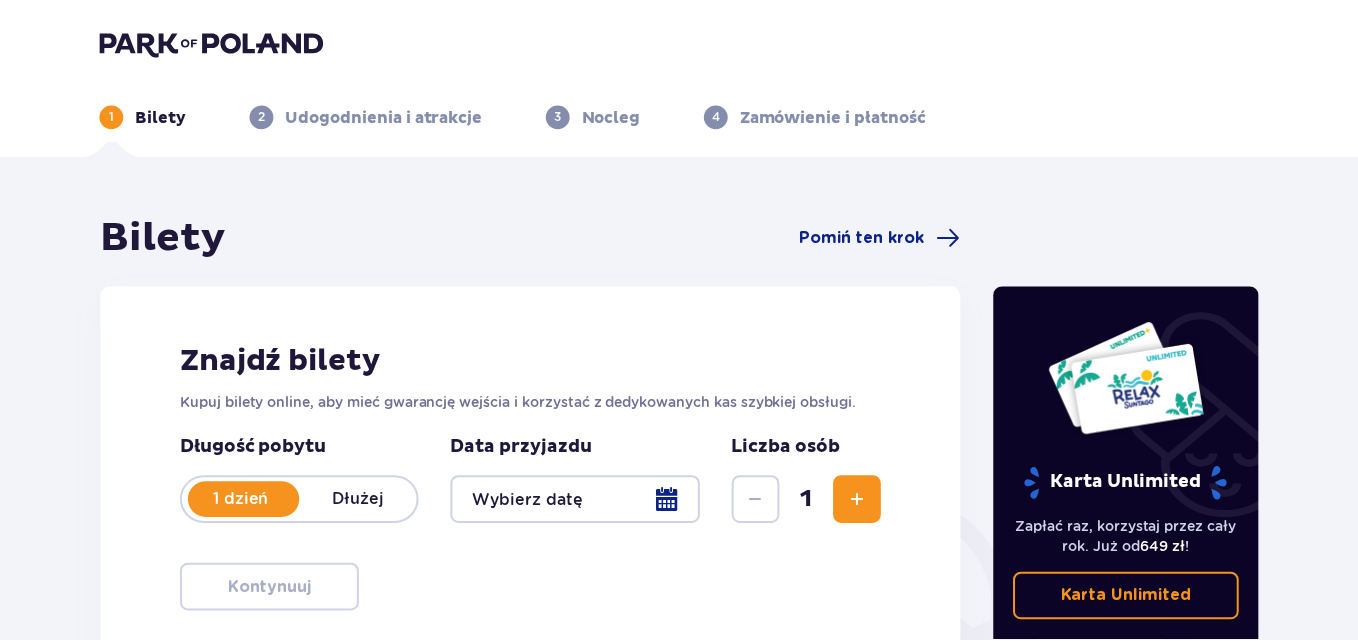scroll, scrollTop: 0, scrollLeft: 0, axis: both 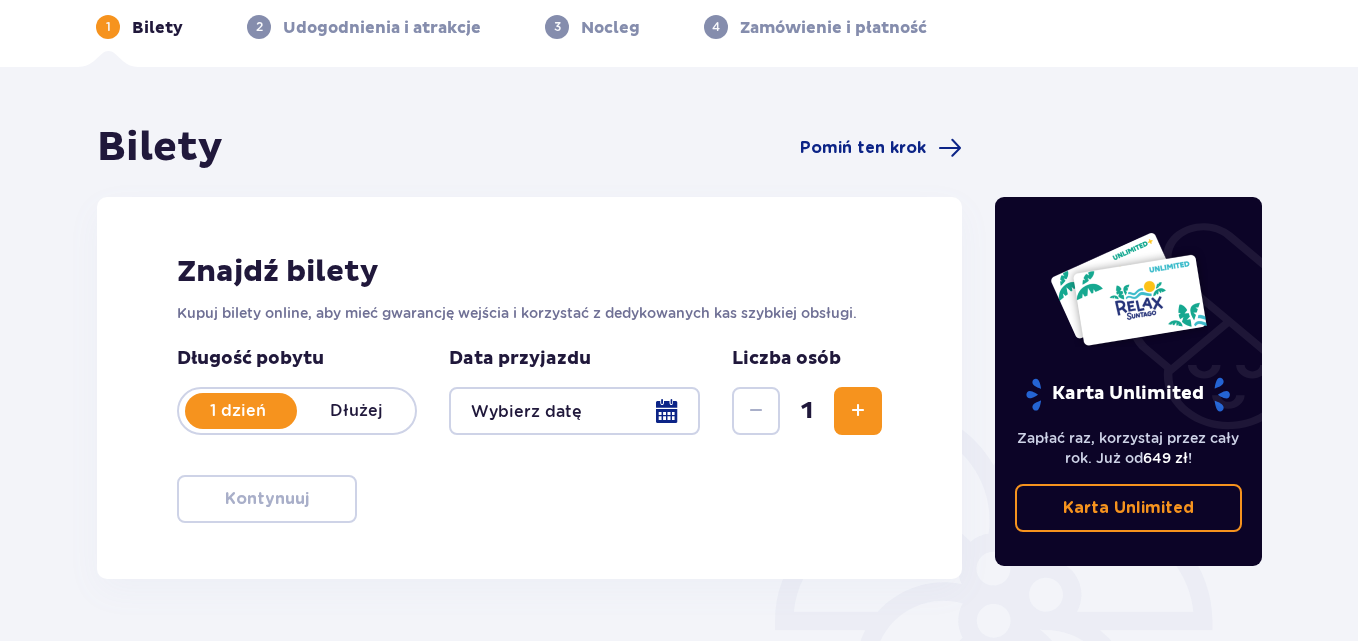 click at bounding box center (574, 411) 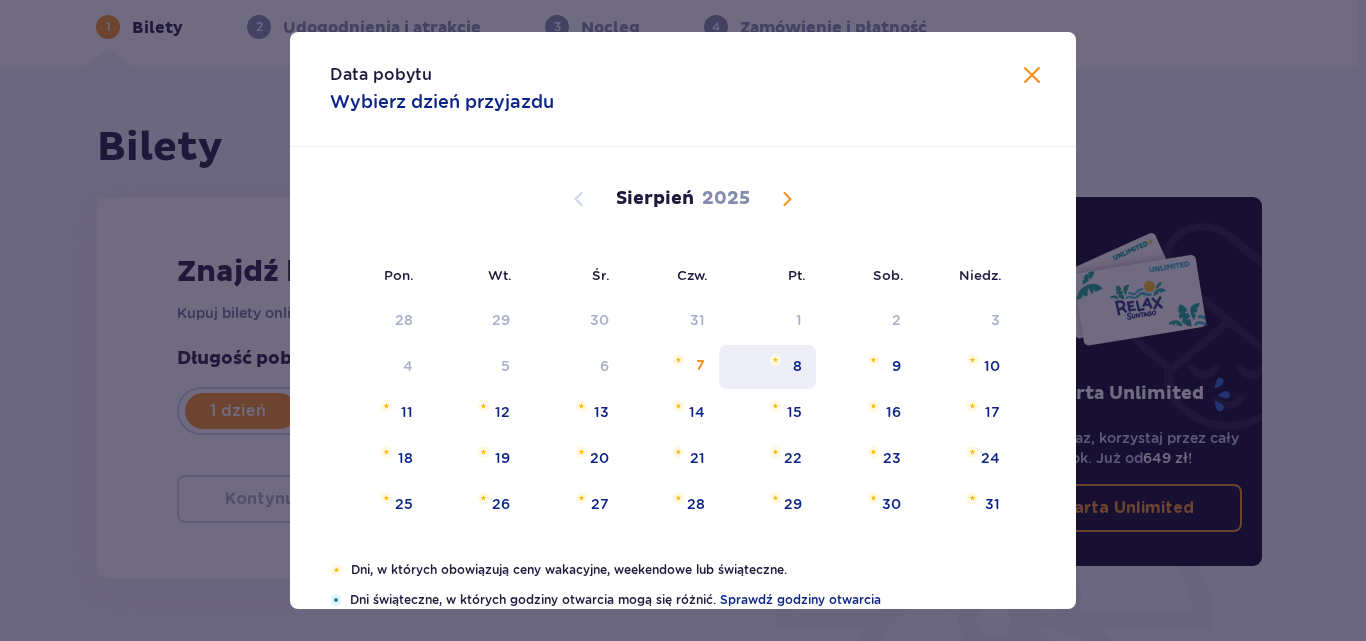 click on "8" at bounding box center [797, 366] 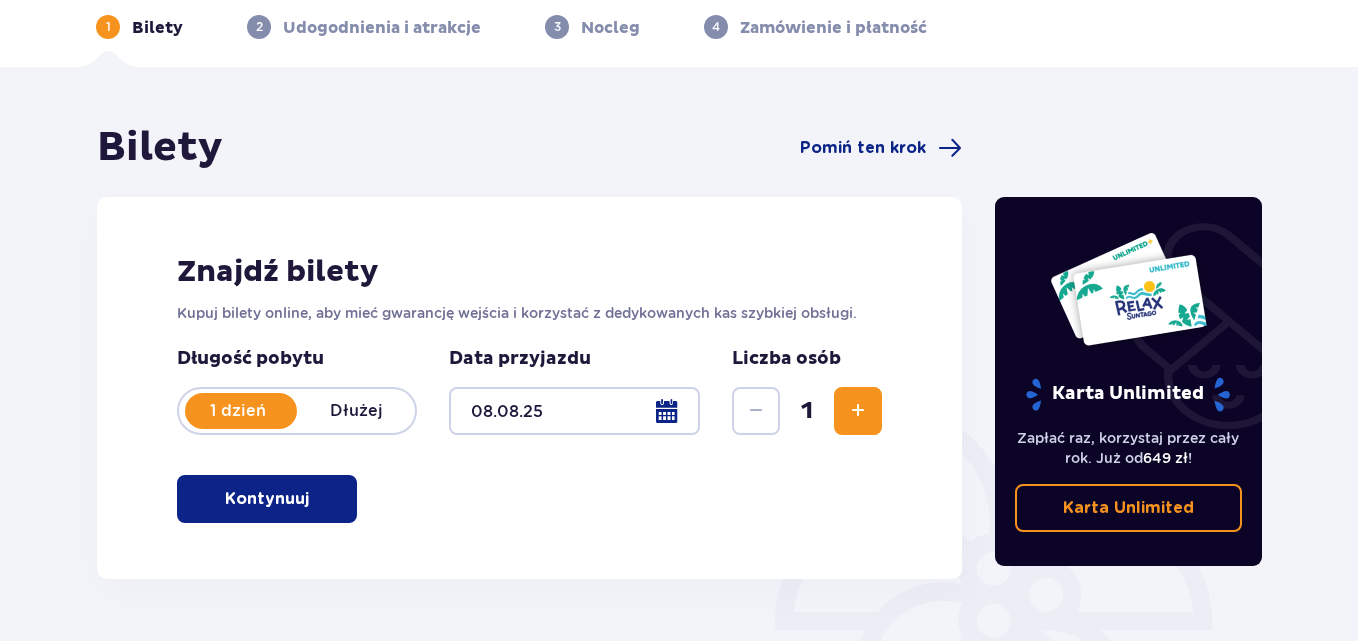 click at bounding box center [858, 411] 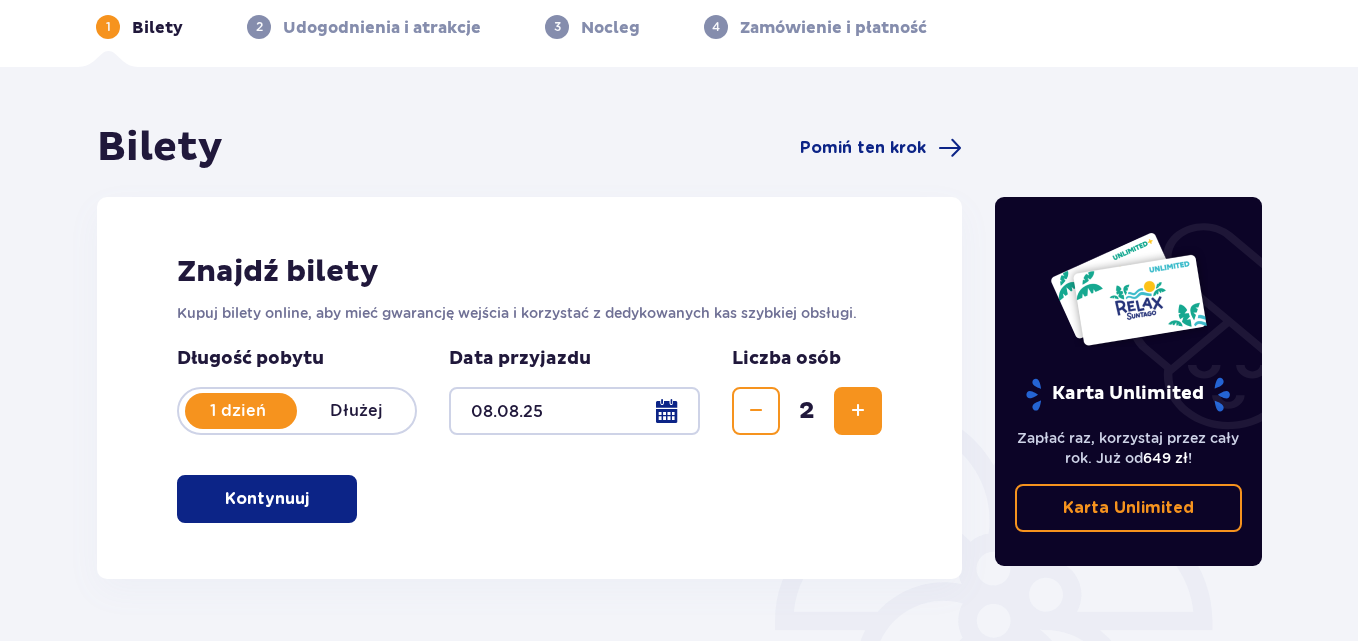 click at bounding box center [858, 411] 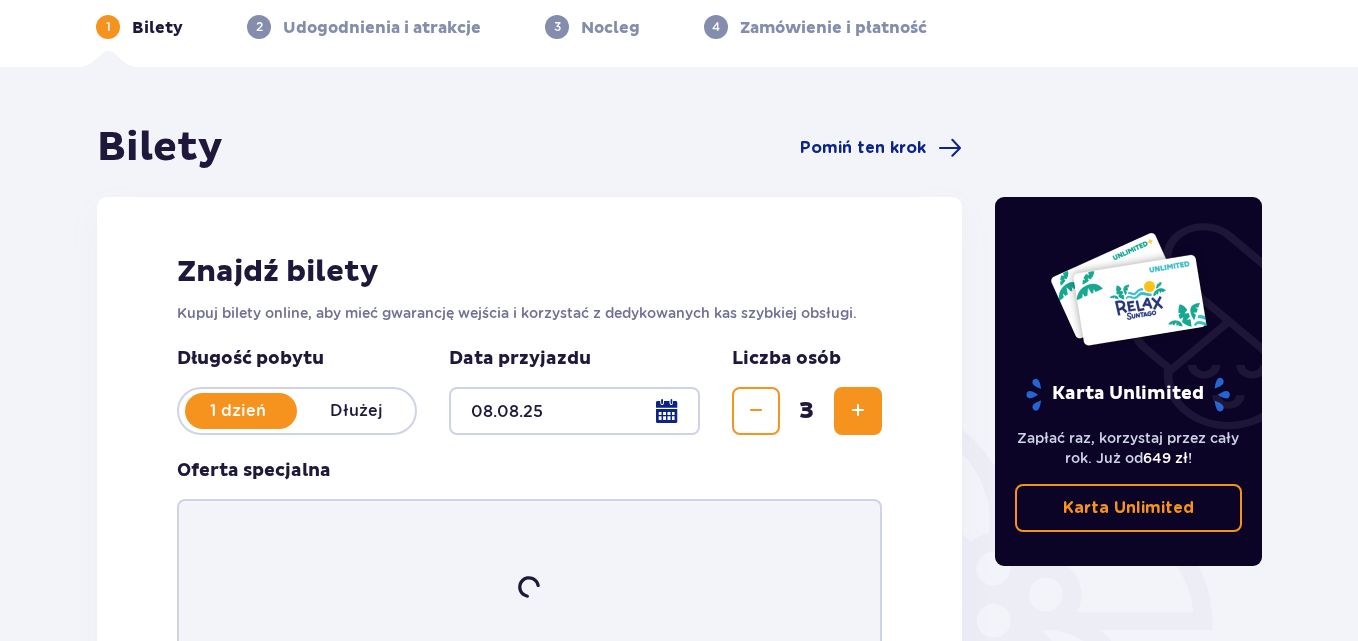 click at bounding box center [858, 411] 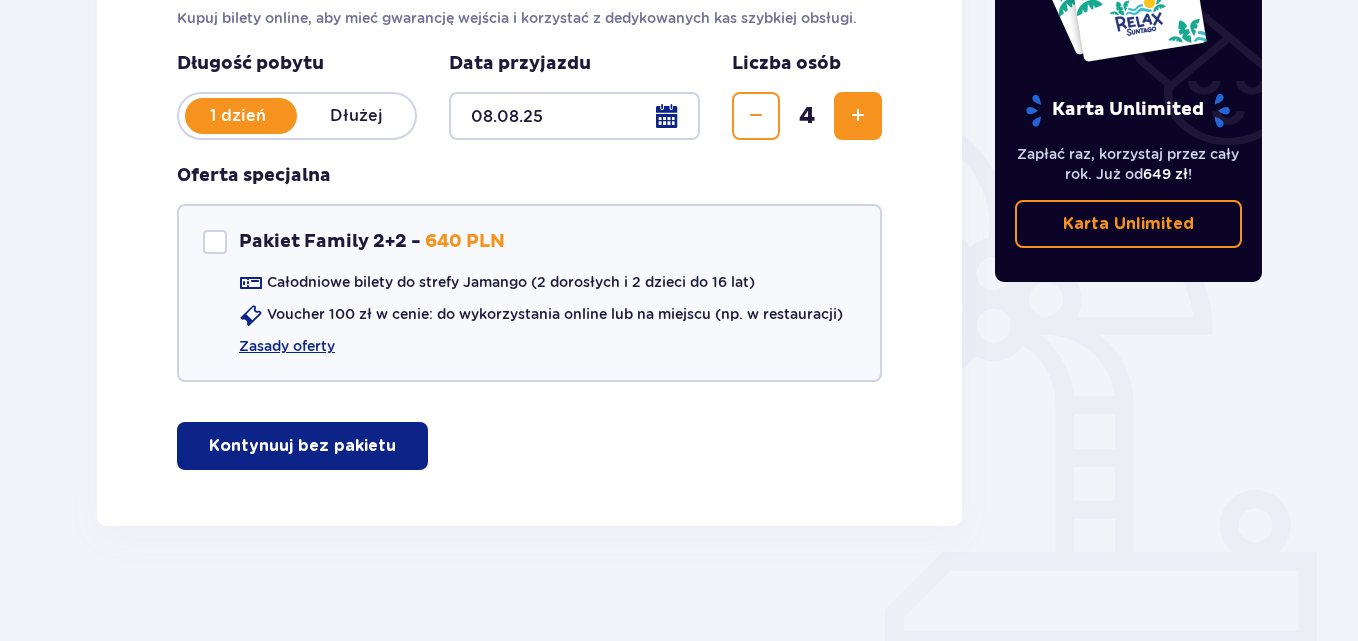 scroll, scrollTop: 389, scrollLeft: 0, axis: vertical 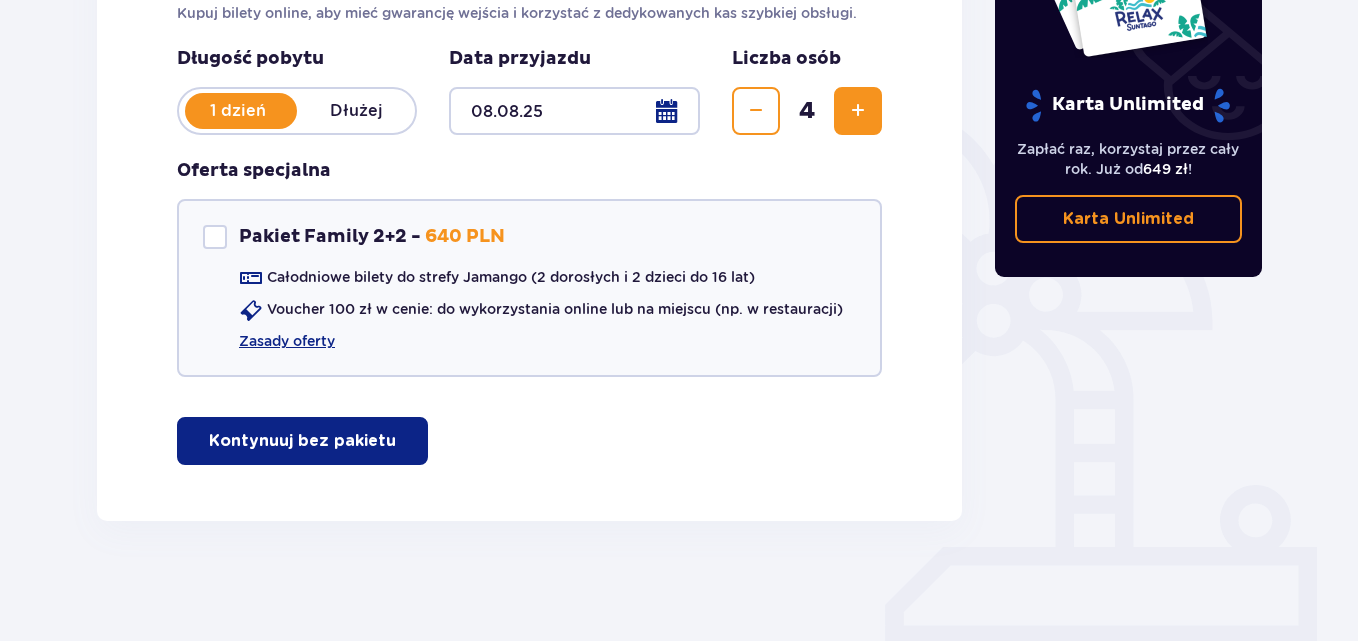 click at bounding box center (400, 441) 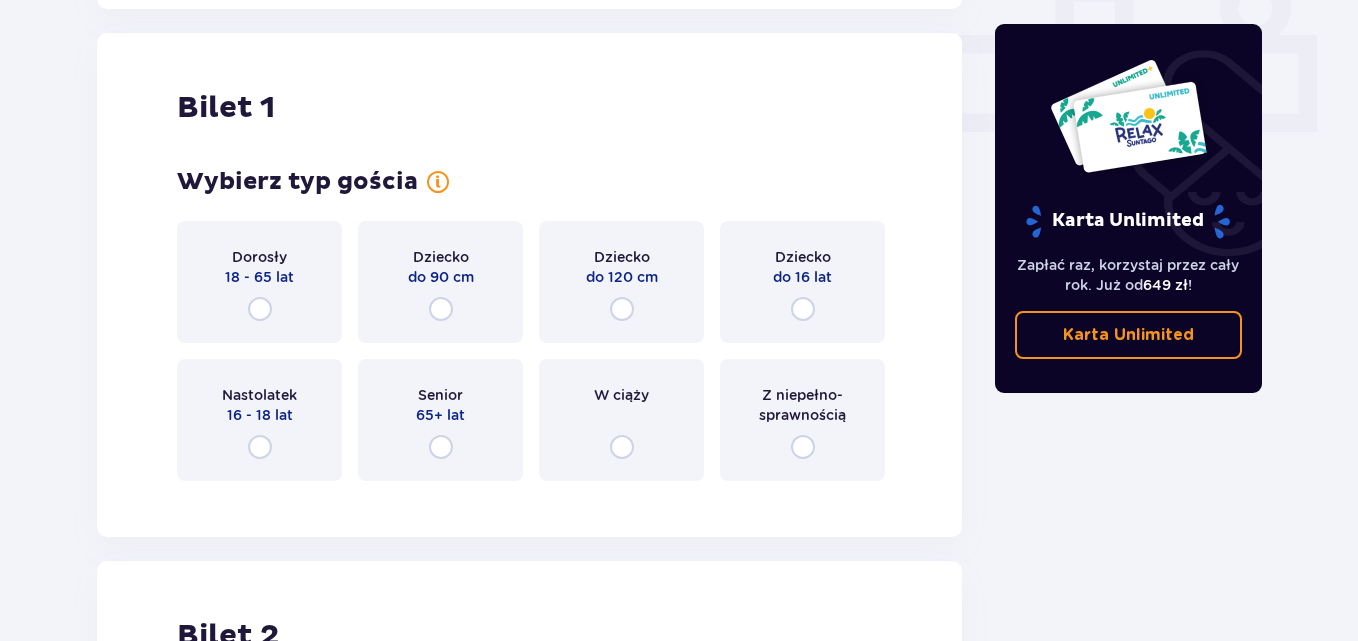 scroll, scrollTop: 910, scrollLeft: 0, axis: vertical 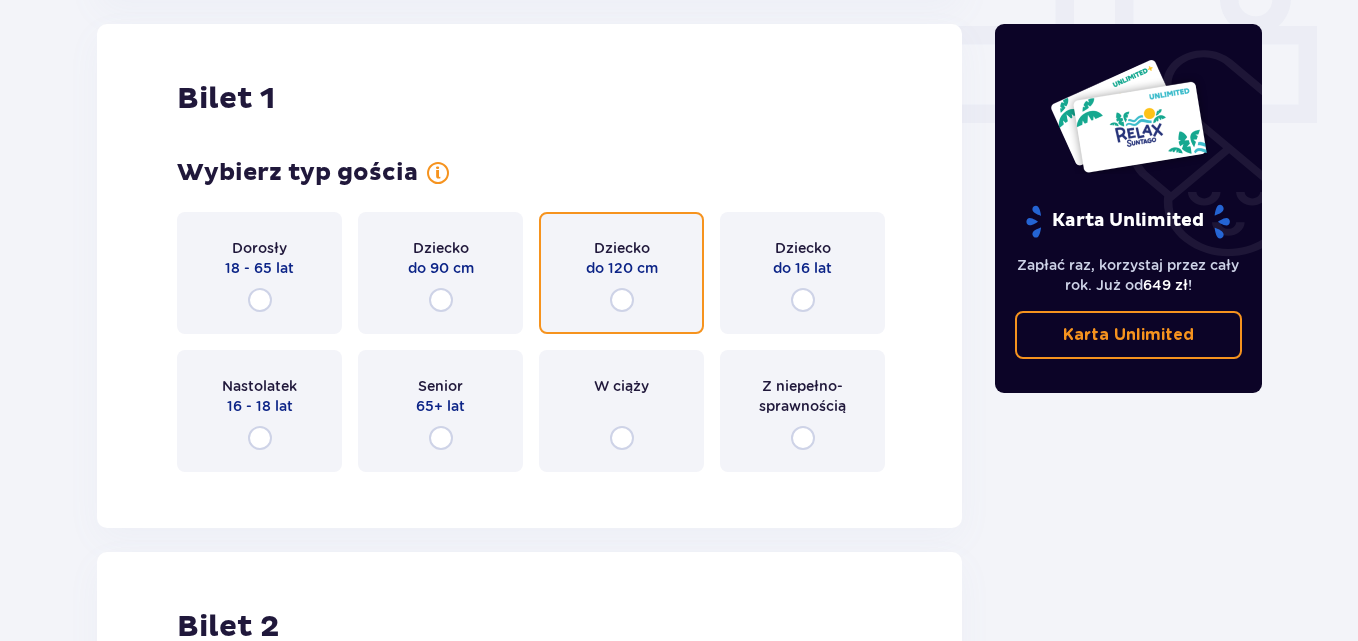 click at bounding box center (622, 300) 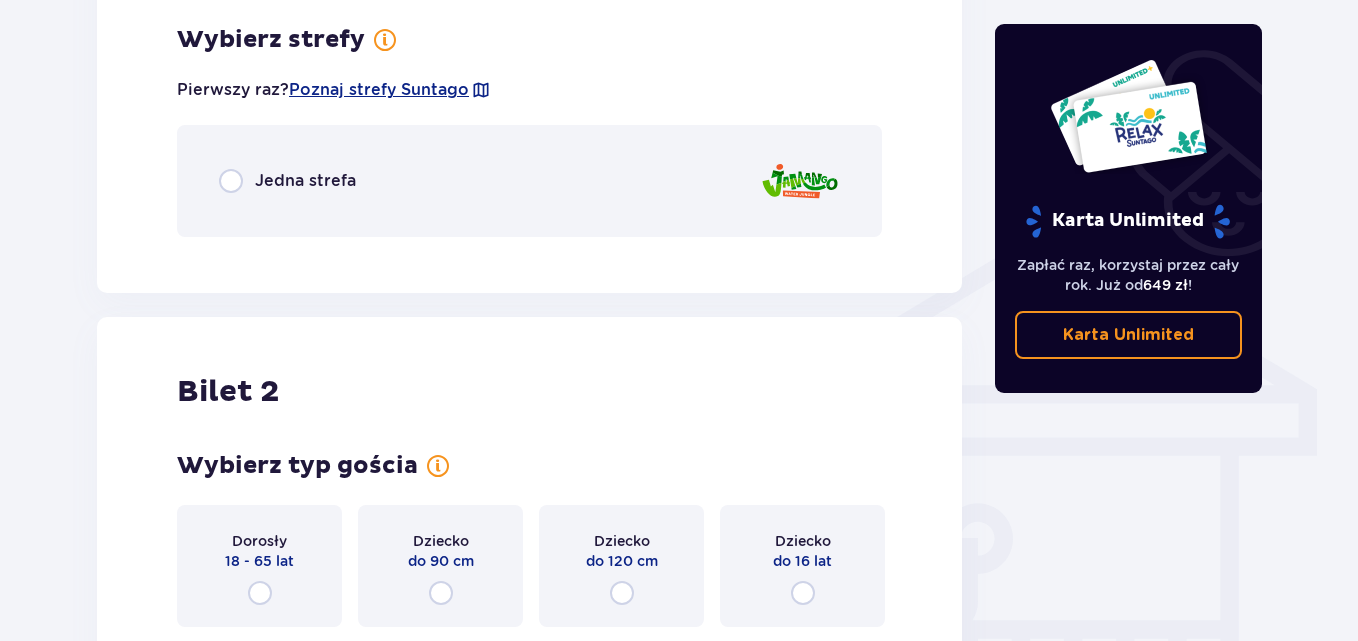 scroll, scrollTop: 1398, scrollLeft: 0, axis: vertical 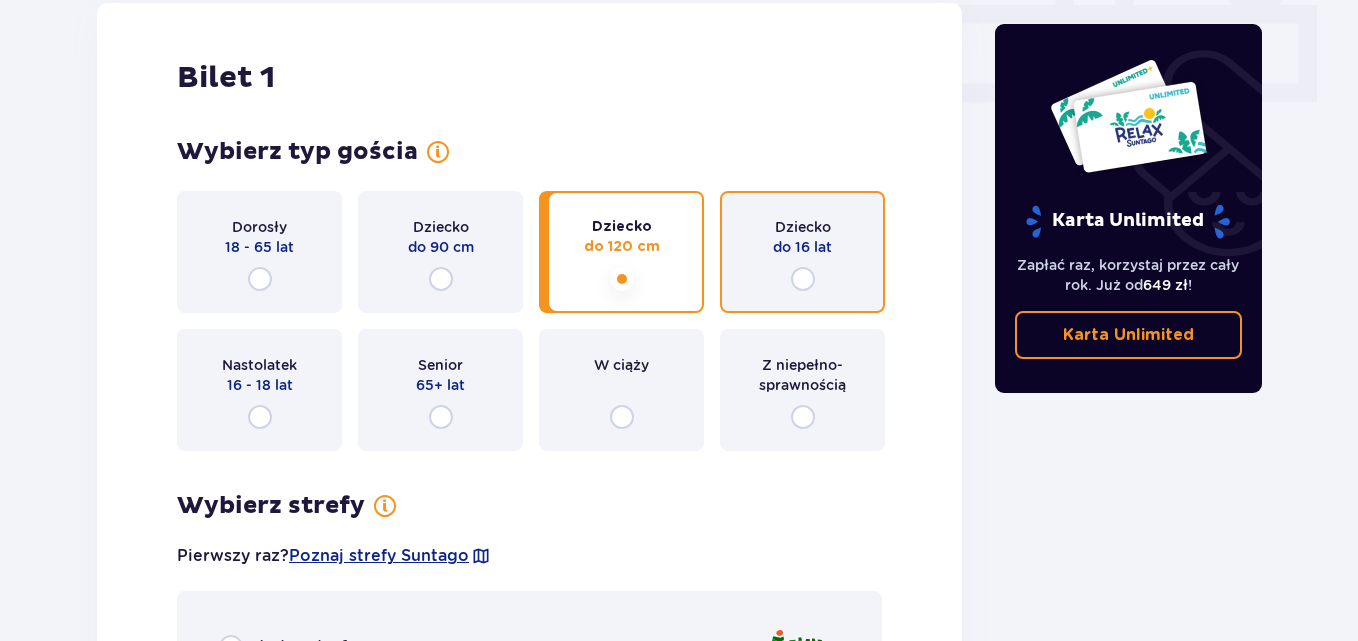 click at bounding box center [803, 279] 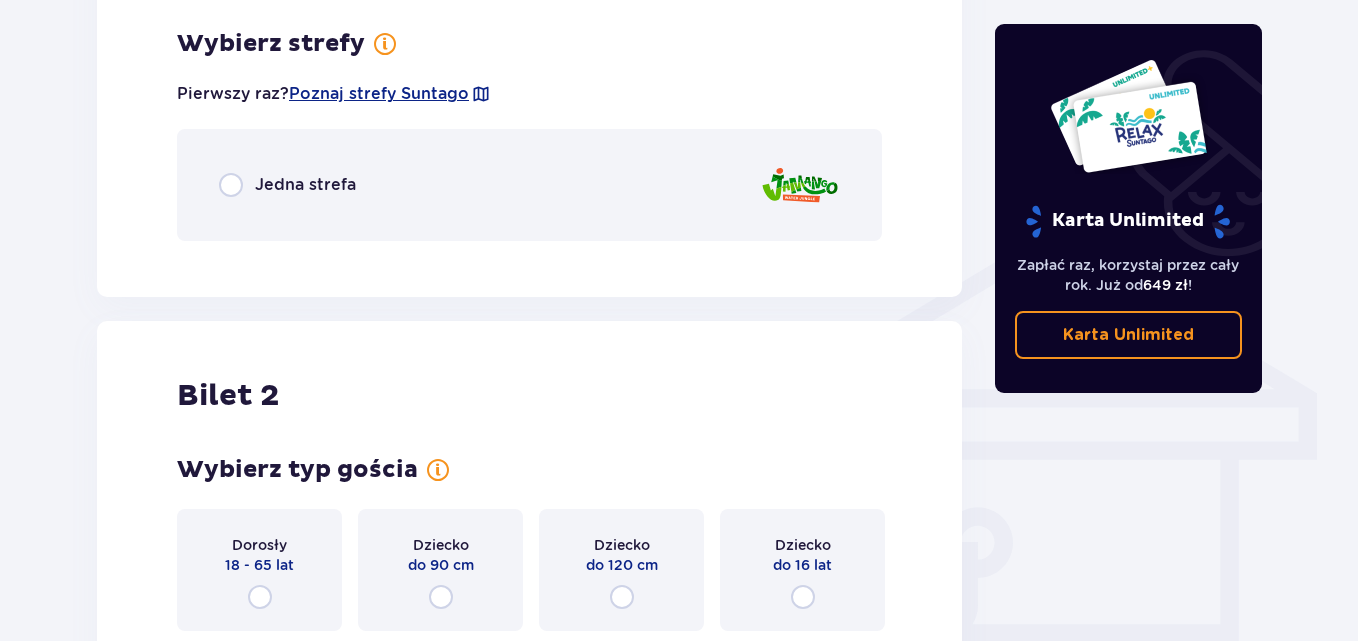 scroll, scrollTop: 1398, scrollLeft: 0, axis: vertical 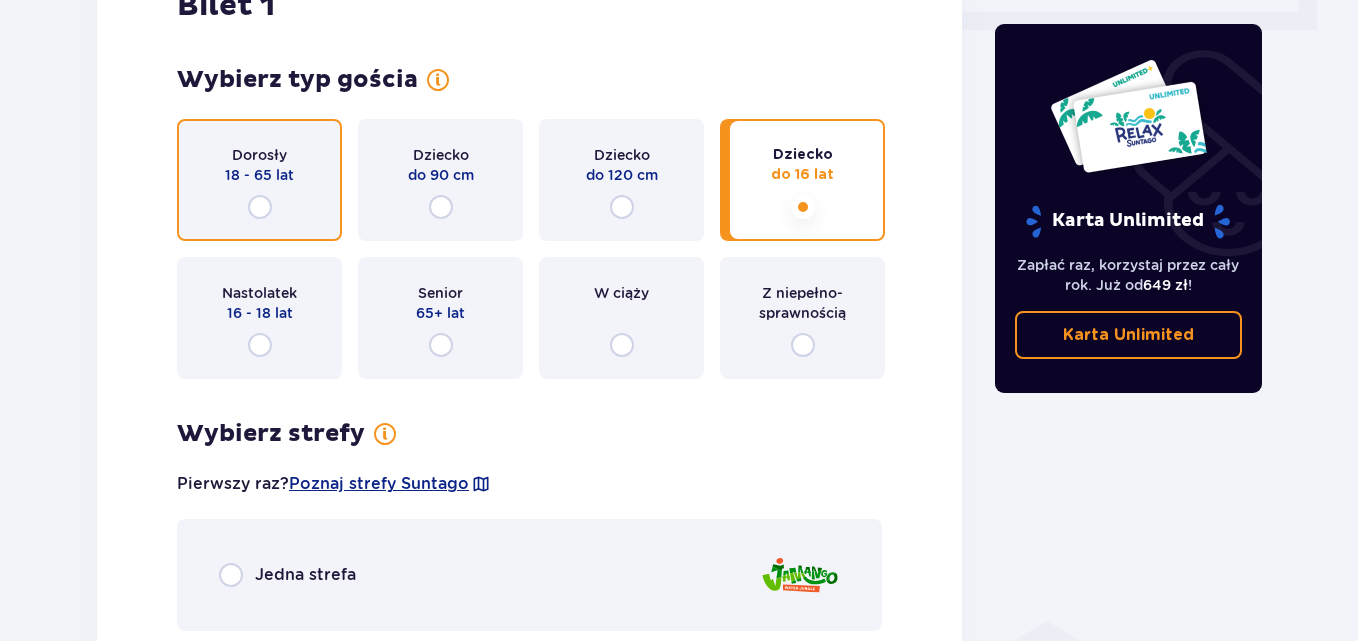 click at bounding box center [260, 207] 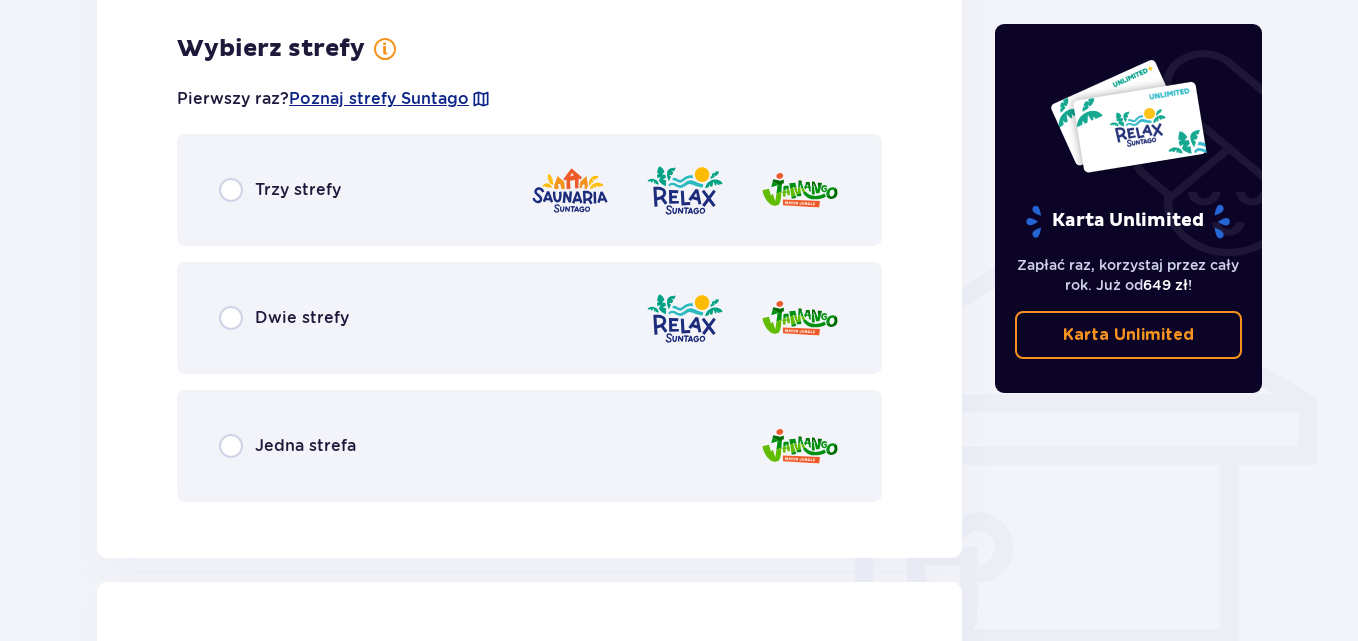 scroll, scrollTop: 1398, scrollLeft: 0, axis: vertical 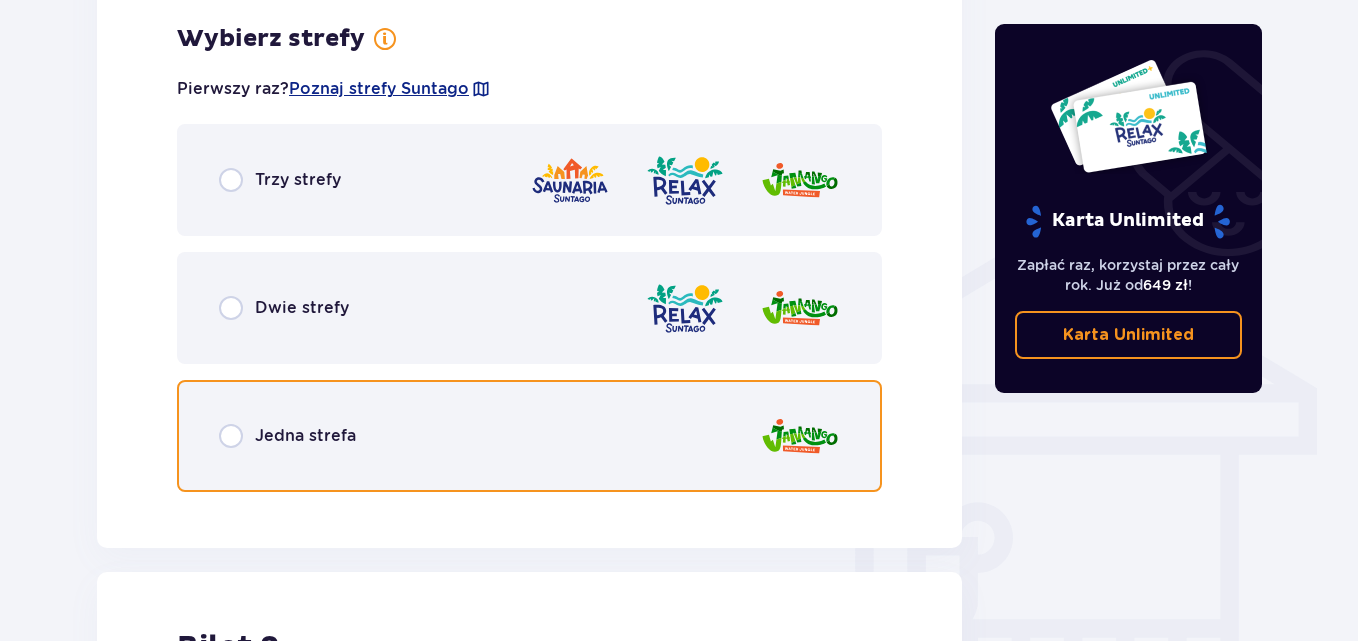 click at bounding box center (231, 436) 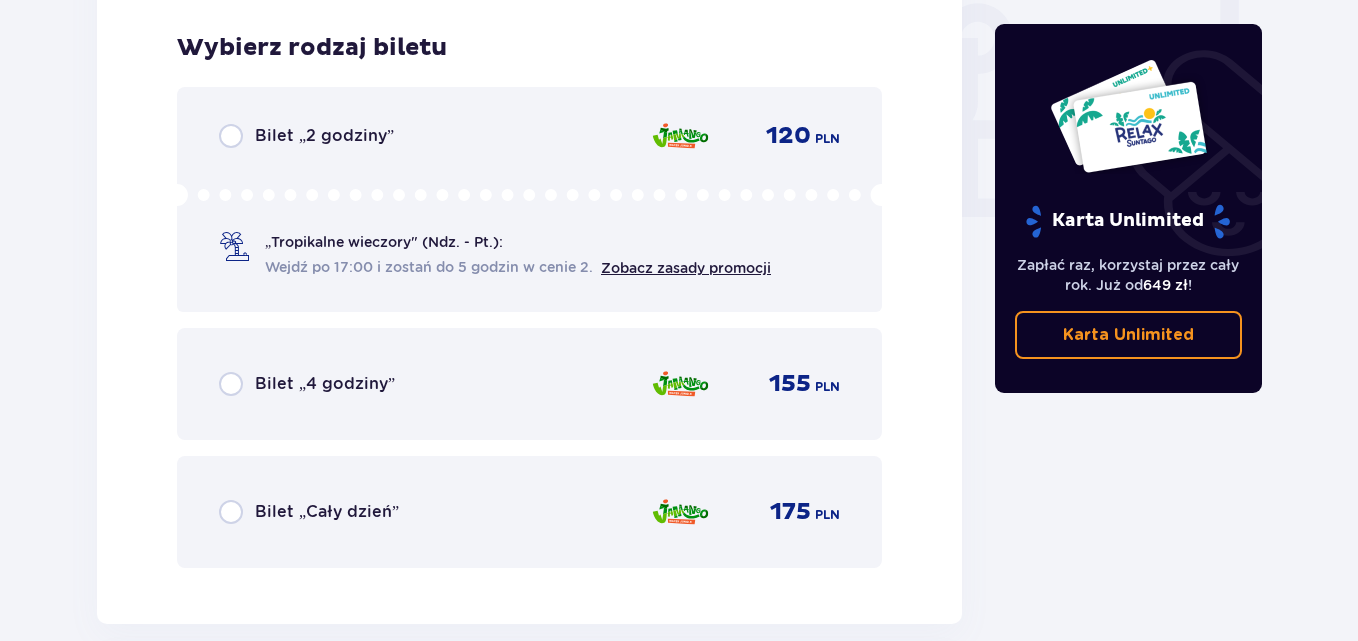 scroll, scrollTop: 1906, scrollLeft: 0, axis: vertical 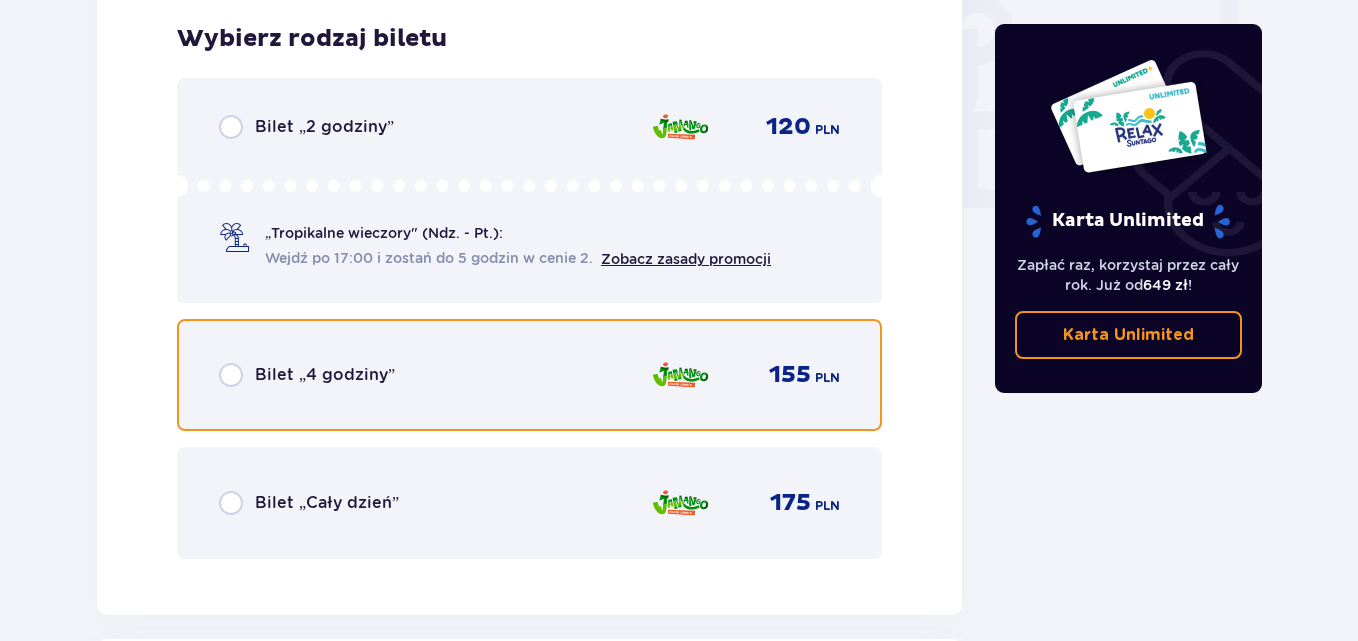 click at bounding box center (231, 375) 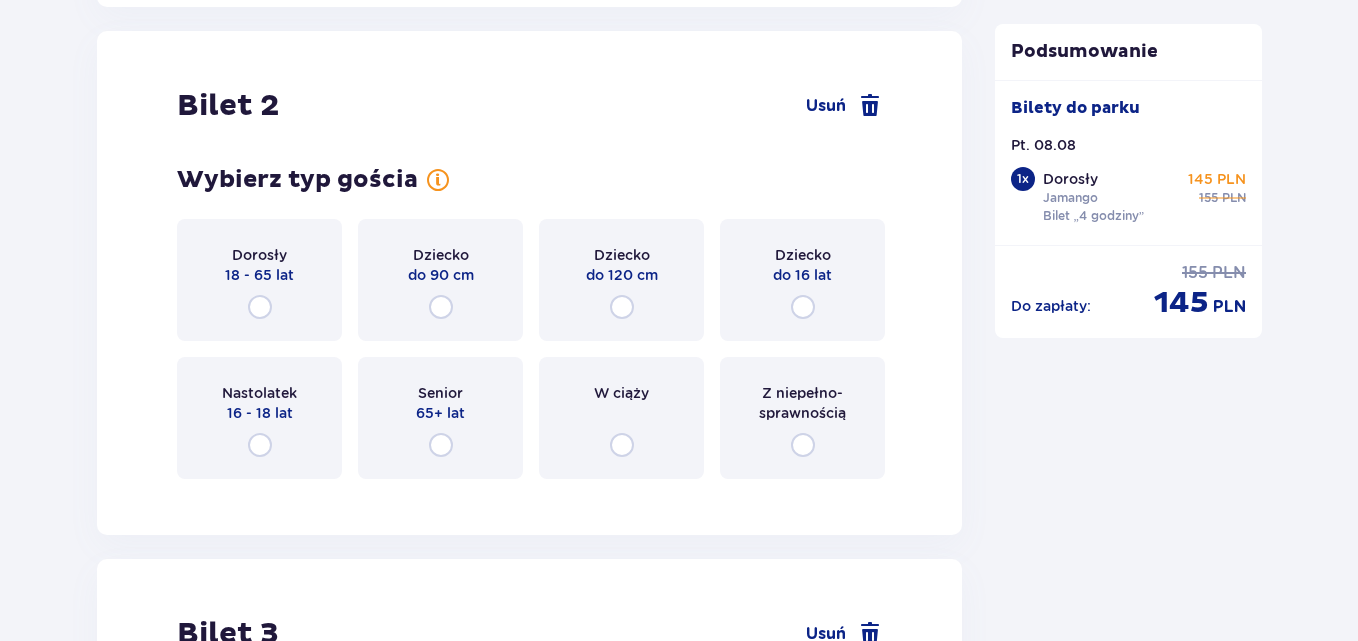 scroll, scrollTop: 2521, scrollLeft: 0, axis: vertical 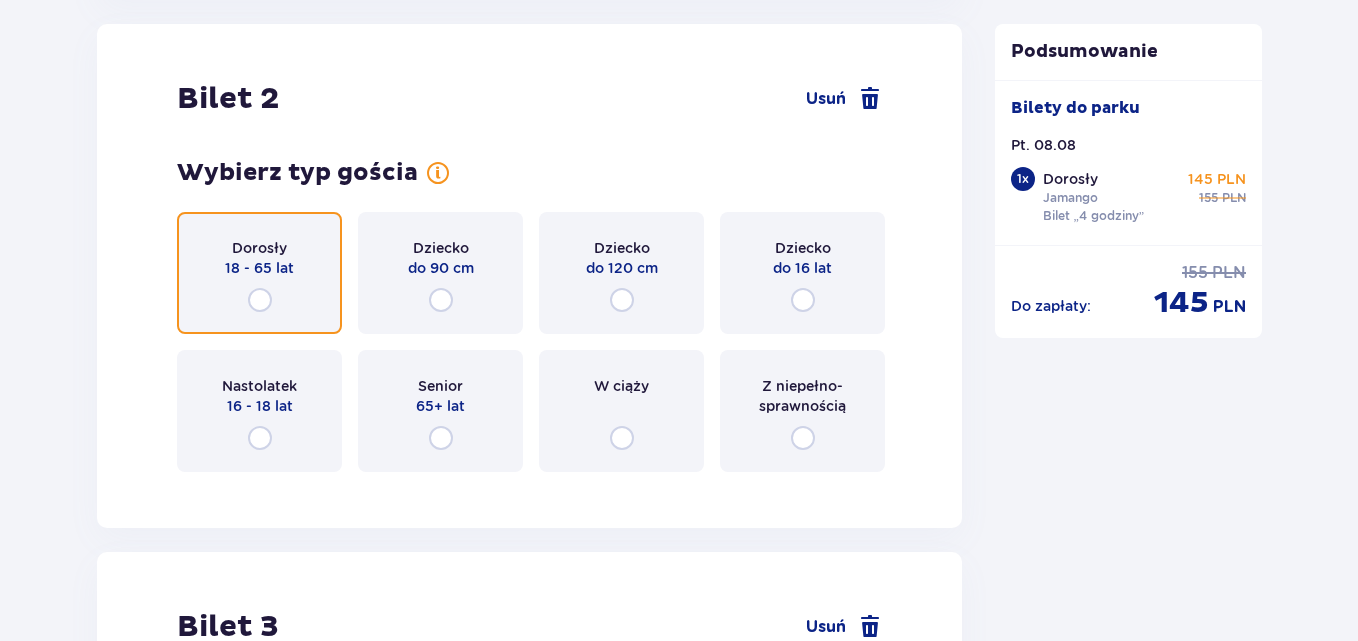 click at bounding box center (260, 300) 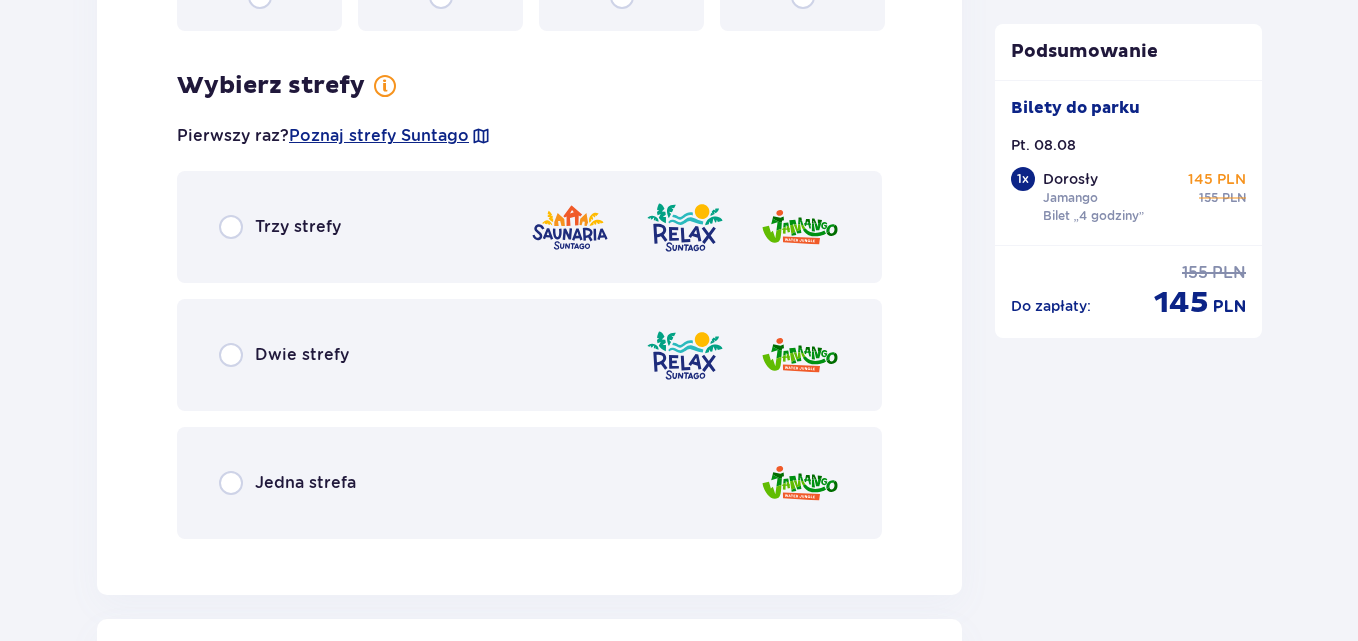 scroll, scrollTop: 3009, scrollLeft: 0, axis: vertical 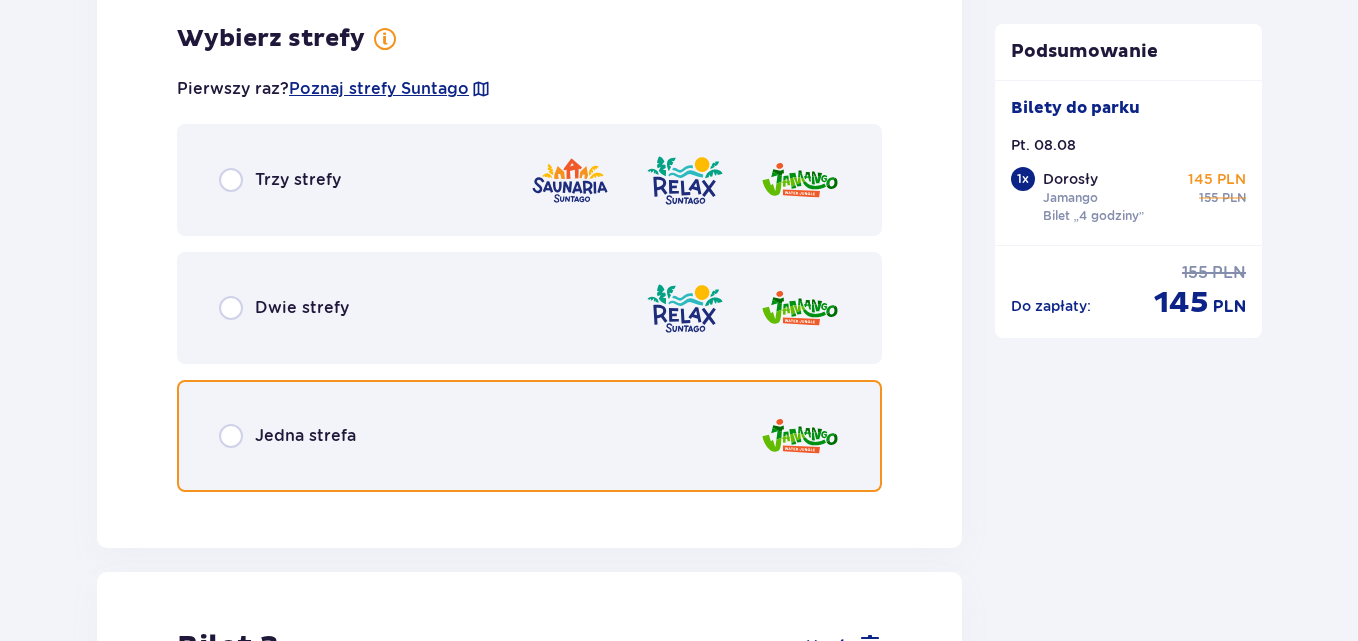 click at bounding box center (231, 436) 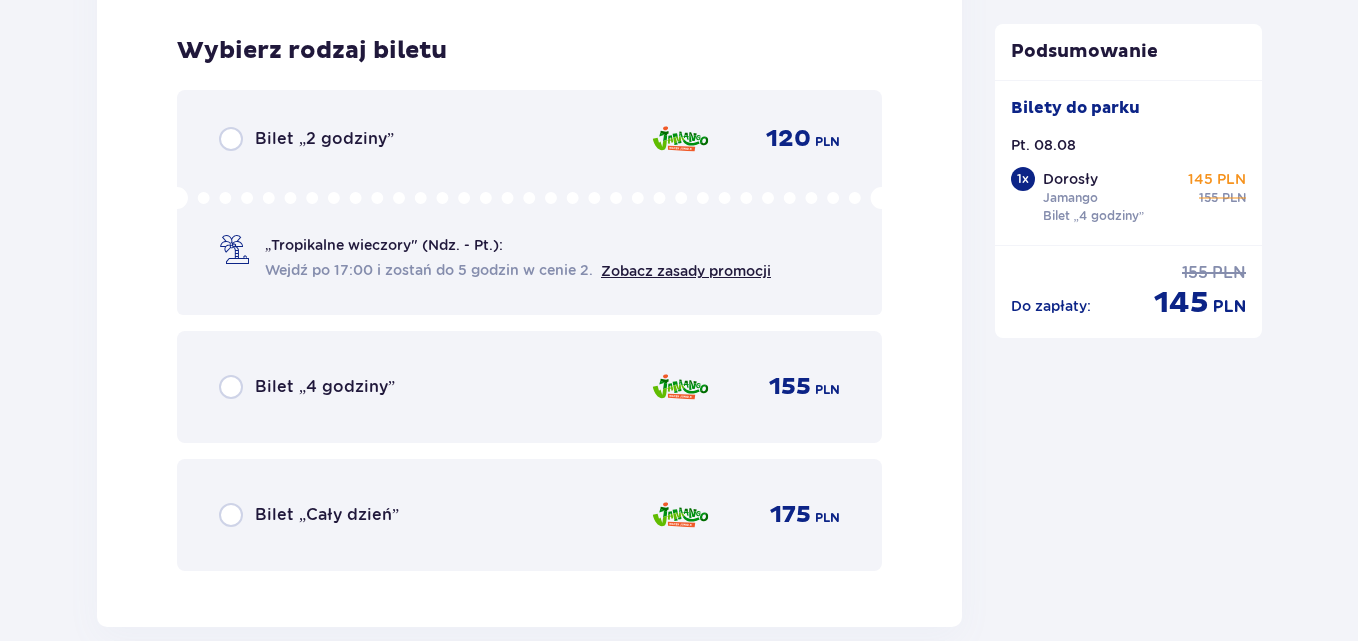 scroll, scrollTop: 3517, scrollLeft: 0, axis: vertical 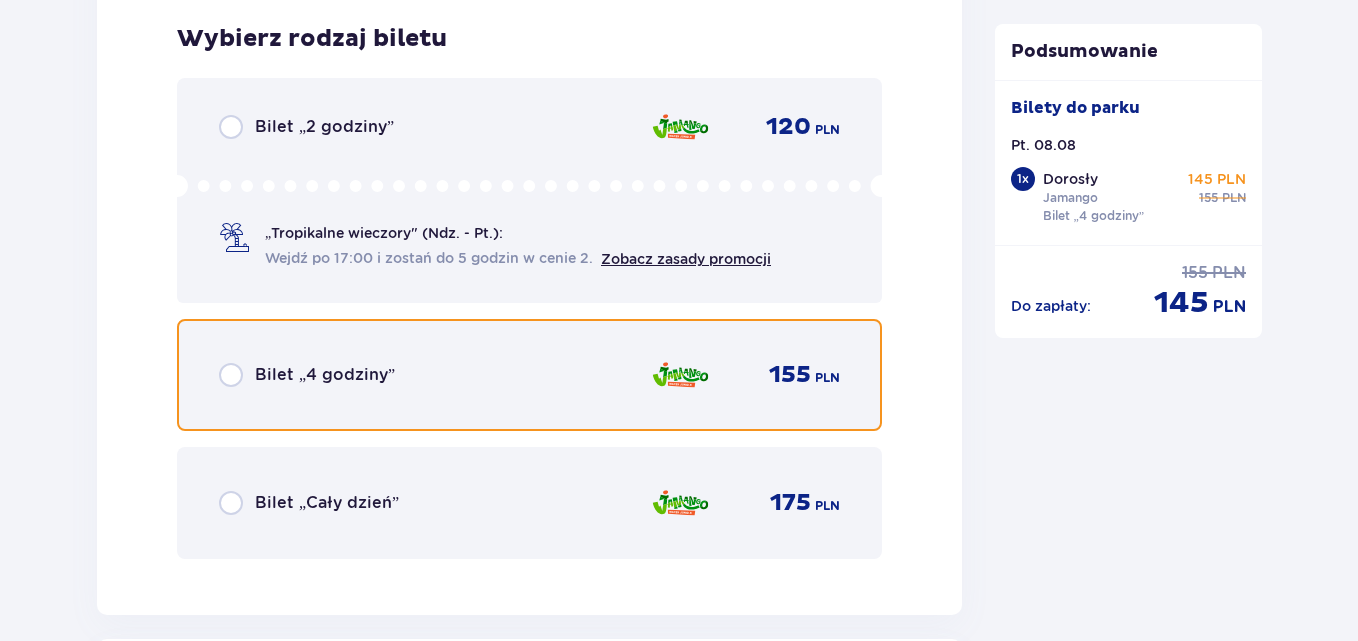 click at bounding box center [231, 375] 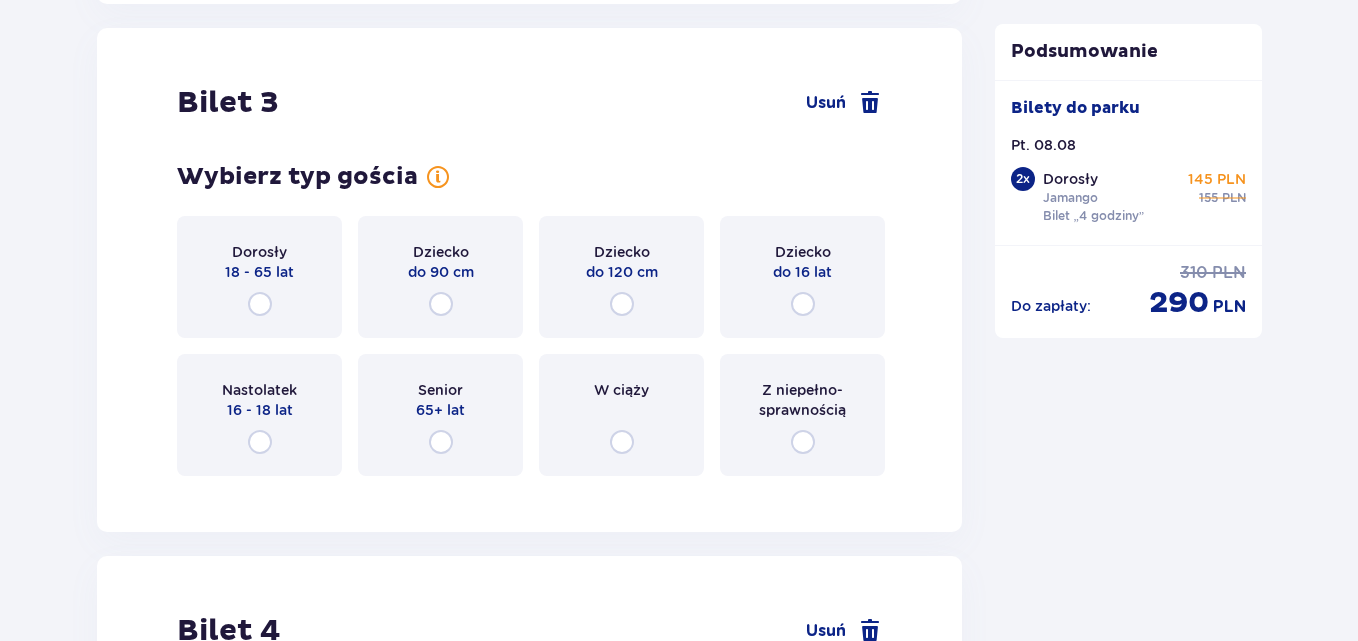 scroll, scrollTop: 4132, scrollLeft: 0, axis: vertical 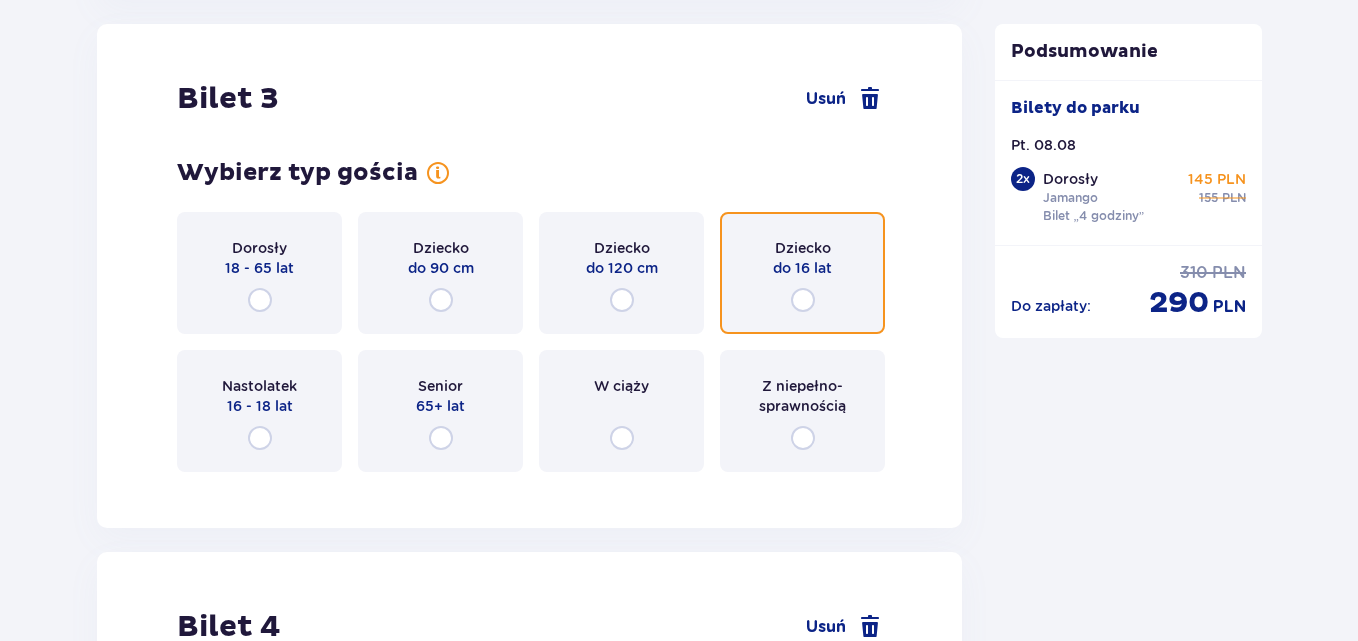 click at bounding box center (803, 300) 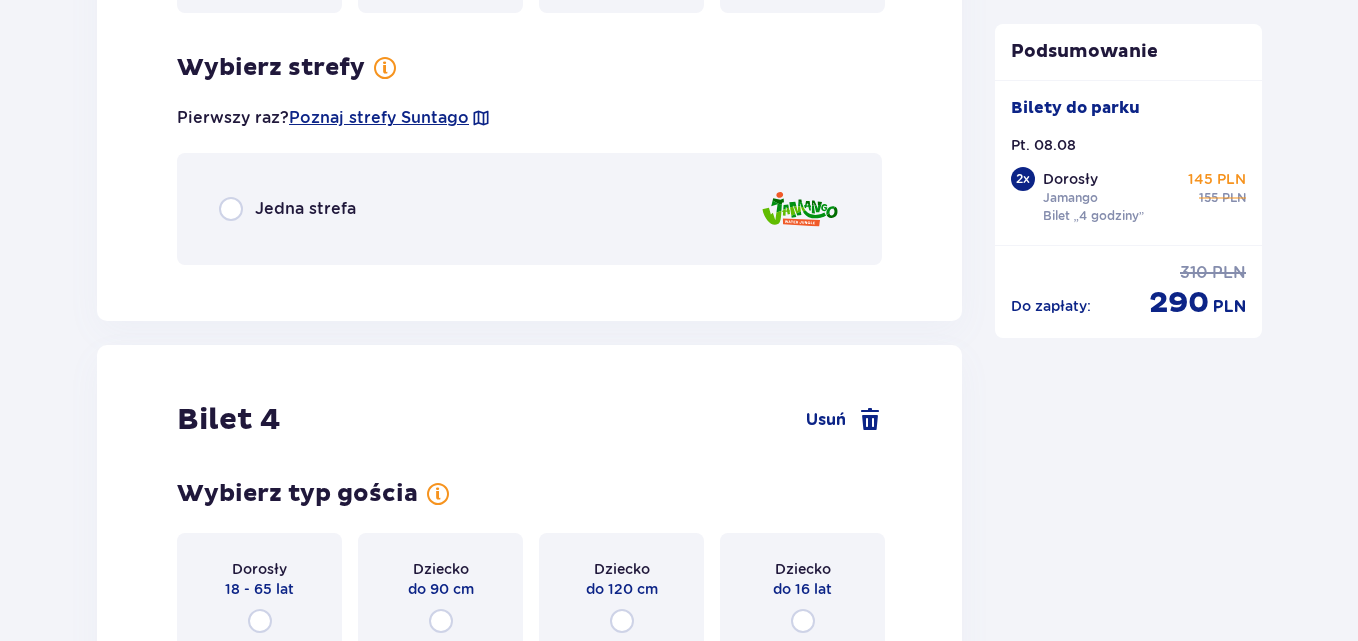 scroll, scrollTop: 4620, scrollLeft: 0, axis: vertical 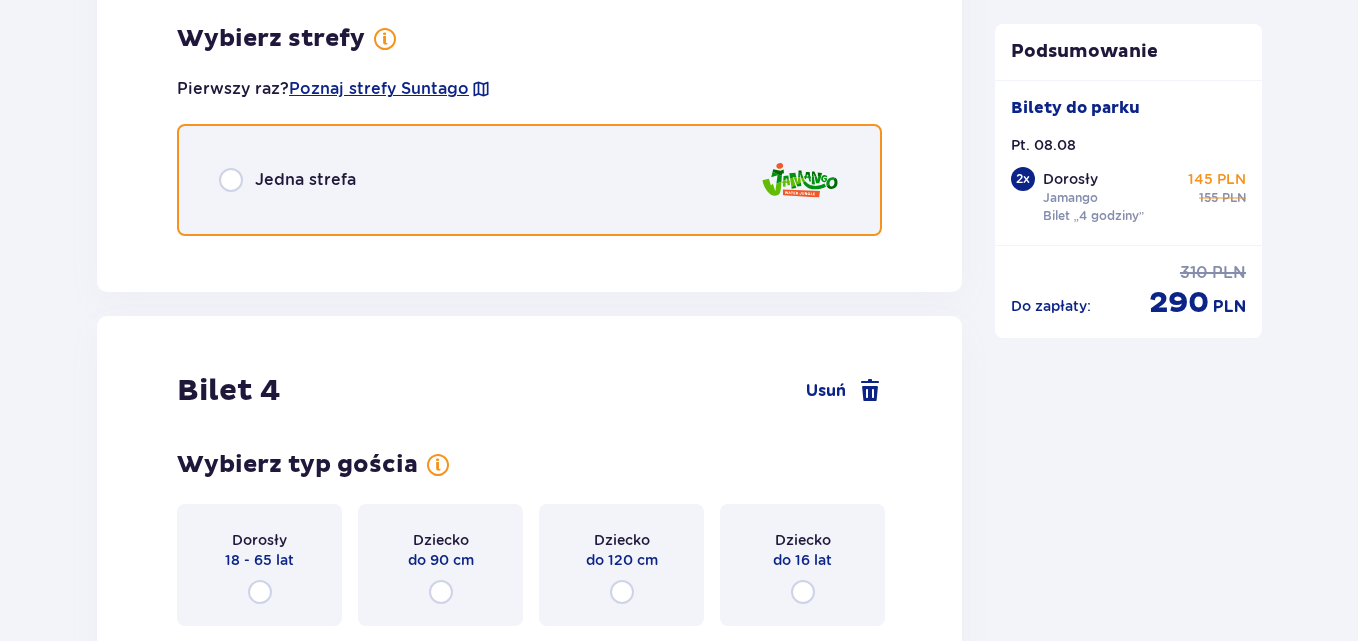 click at bounding box center [231, 180] 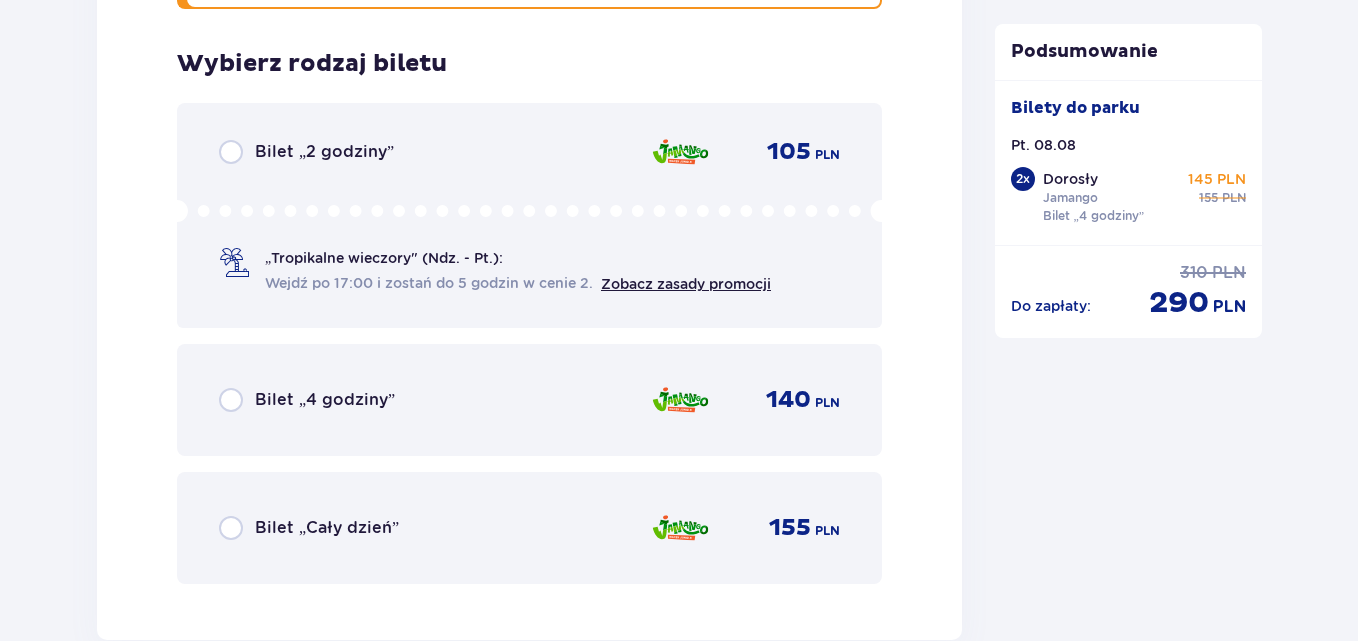 scroll, scrollTop: 4872, scrollLeft: 0, axis: vertical 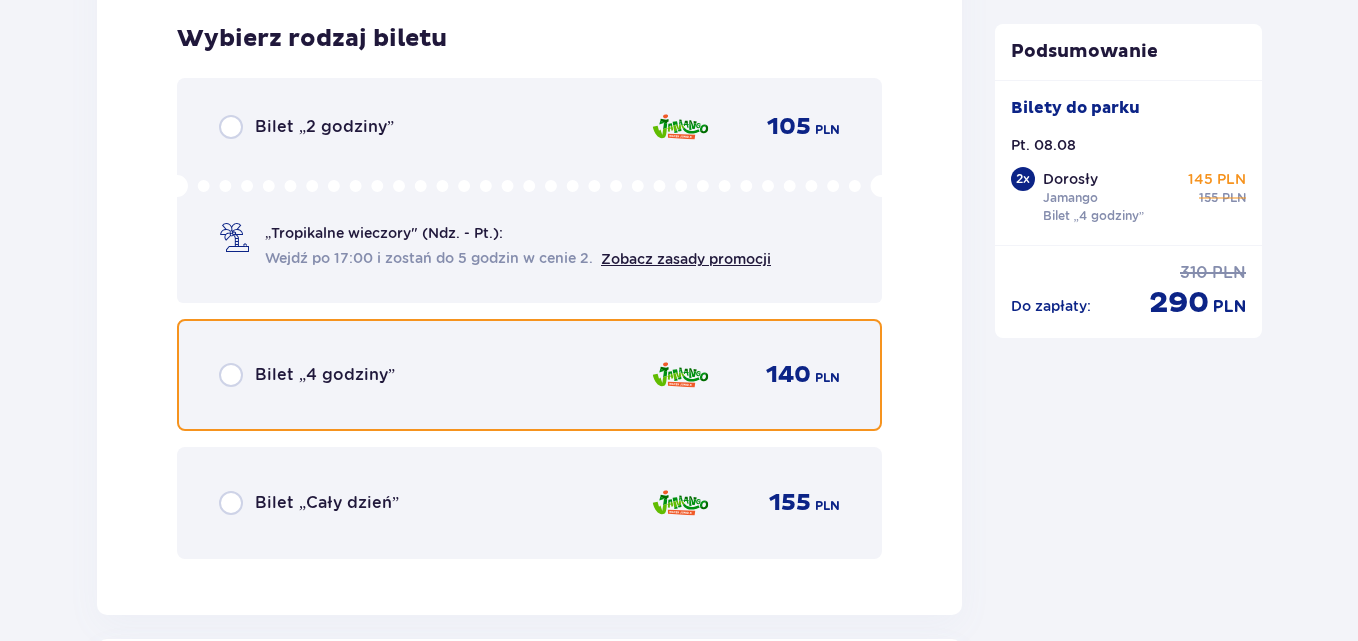 click at bounding box center (231, 375) 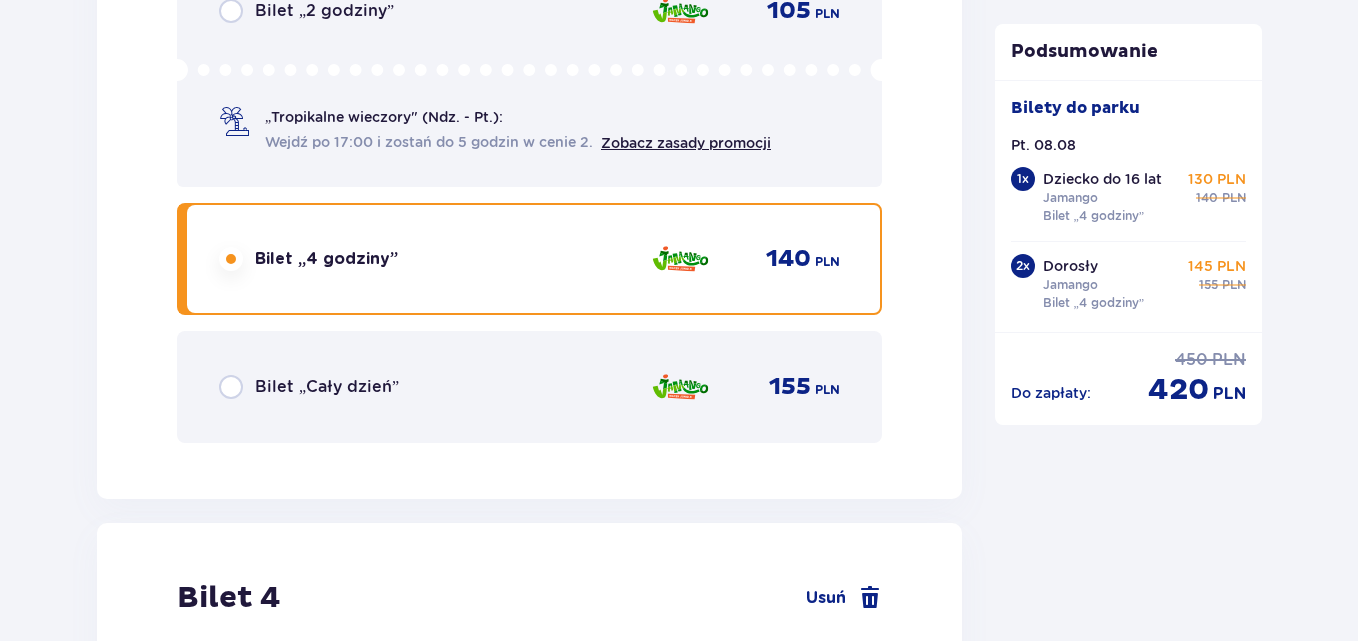 scroll, scrollTop: 5487, scrollLeft: 0, axis: vertical 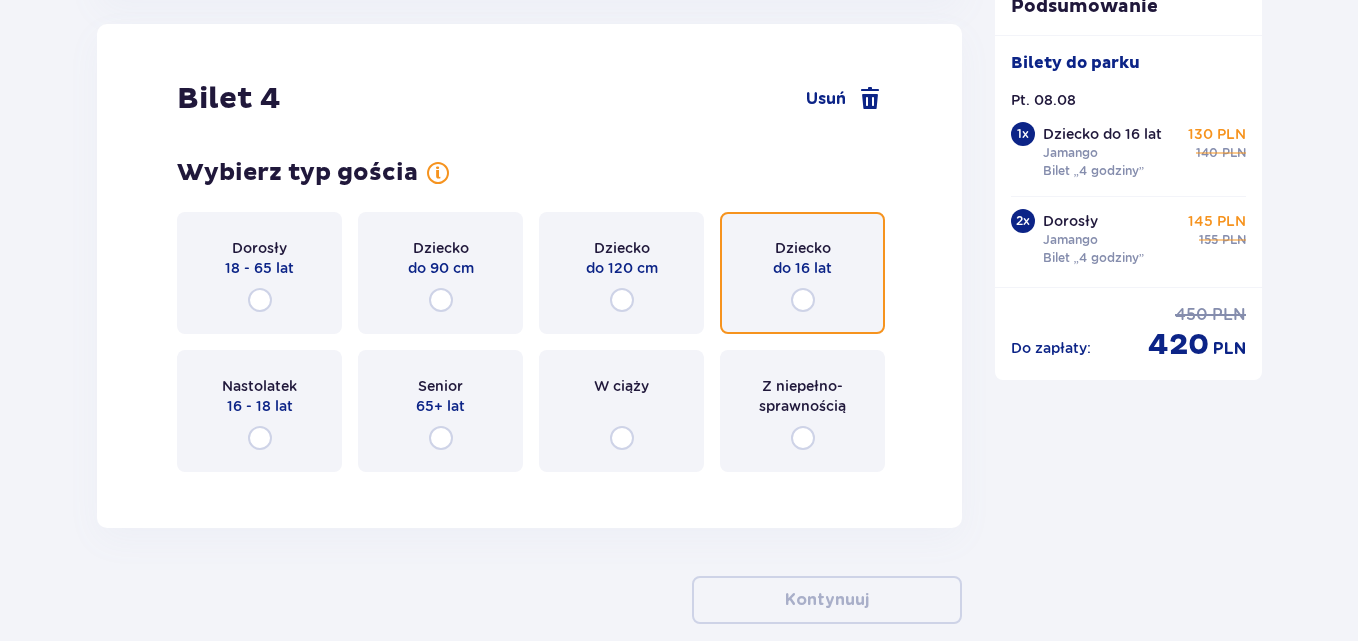 click at bounding box center [803, 300] 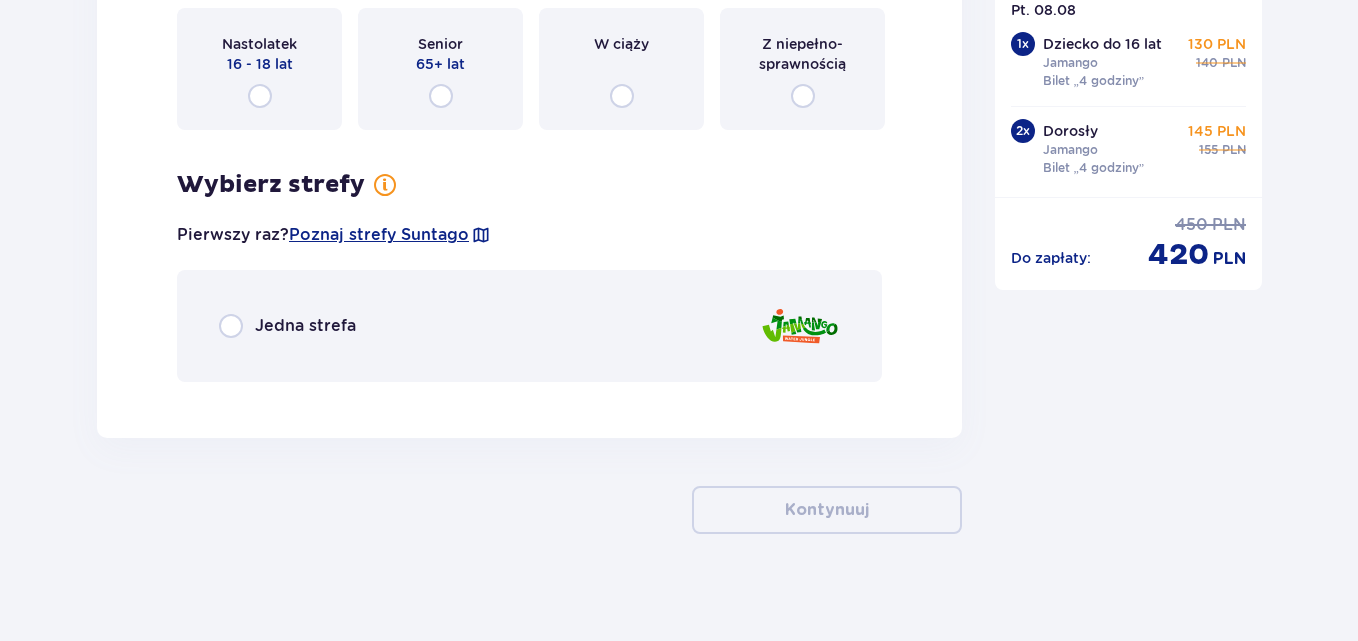 scroll, scrollTop: 5842, scrollLeft: 0, axis: vertical 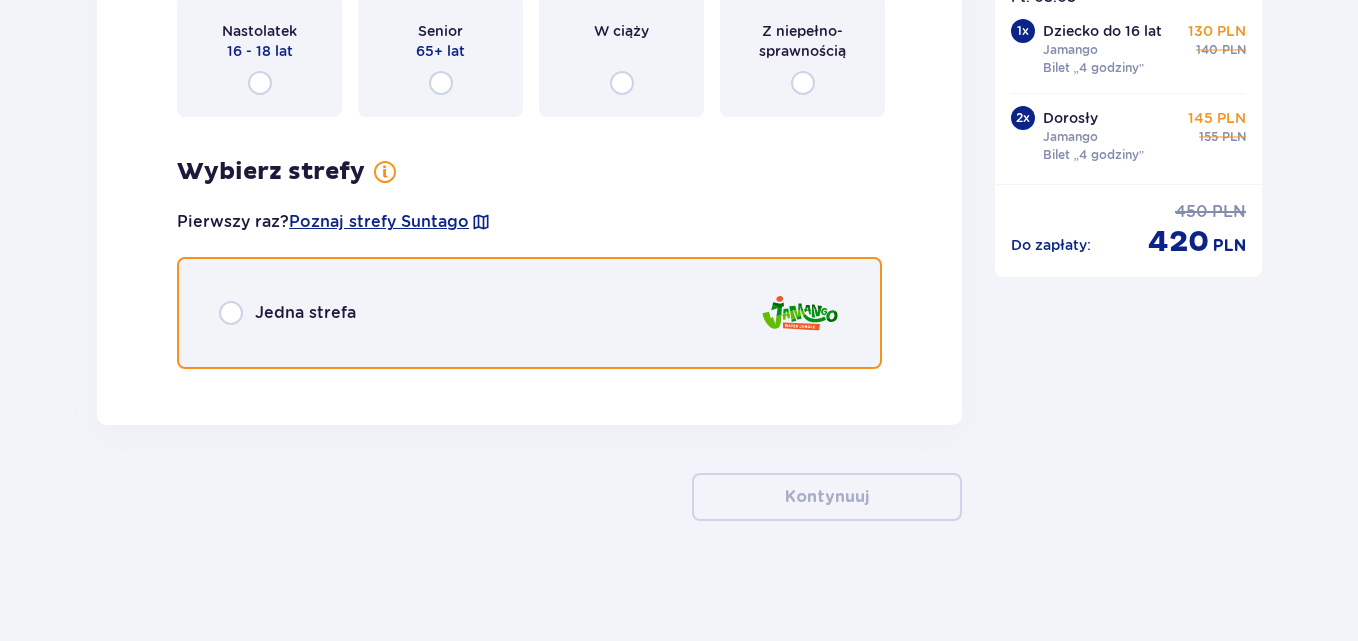 click at bounding box center (231, 313) 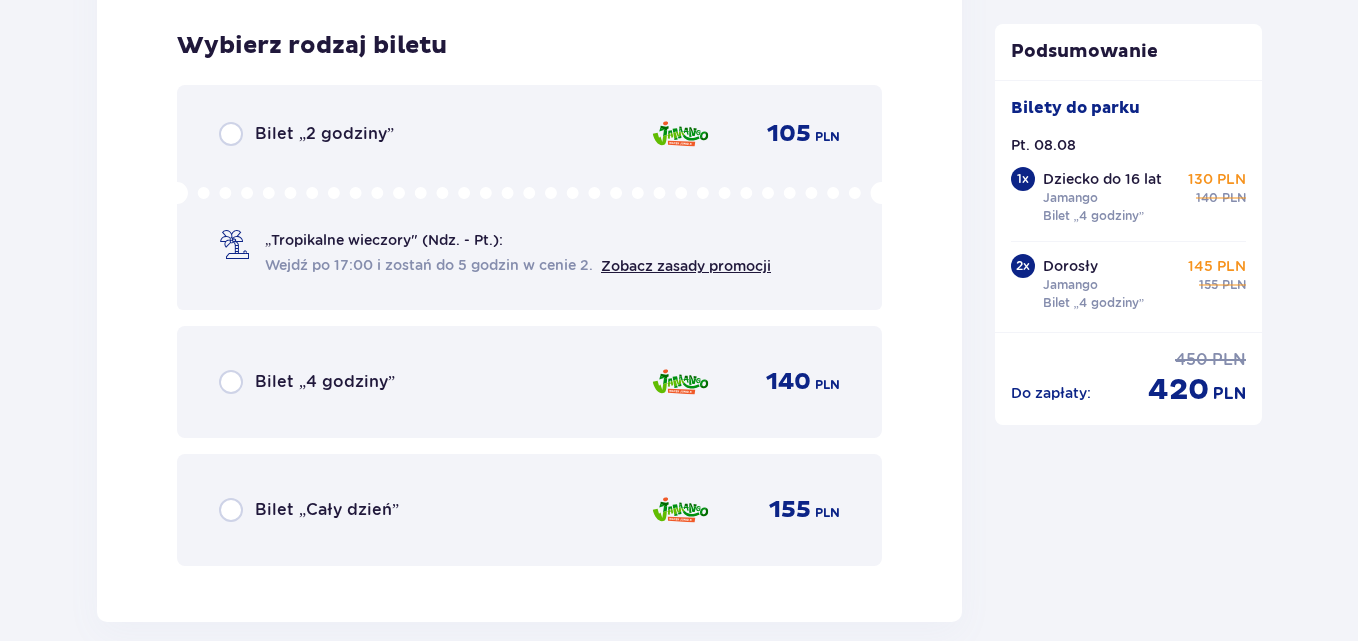 scroll, scrollTop: 6227, scrollLeft: 0, axis: vertical 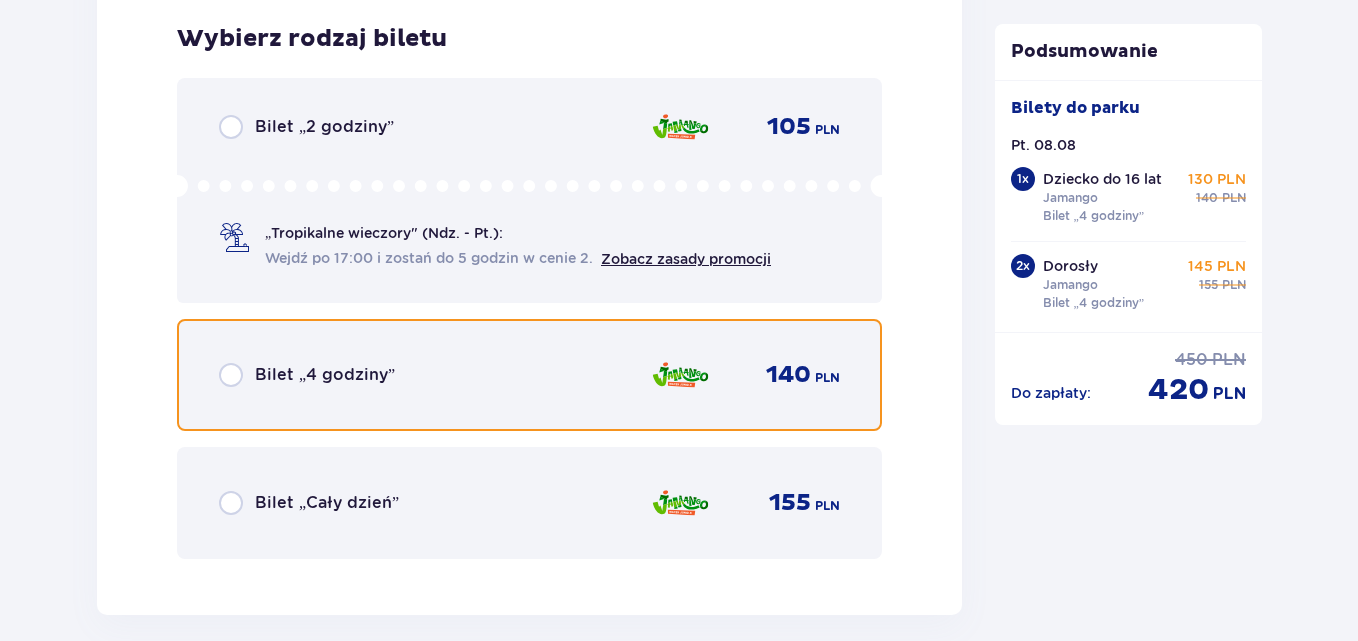click at bounding box center (231, 375) 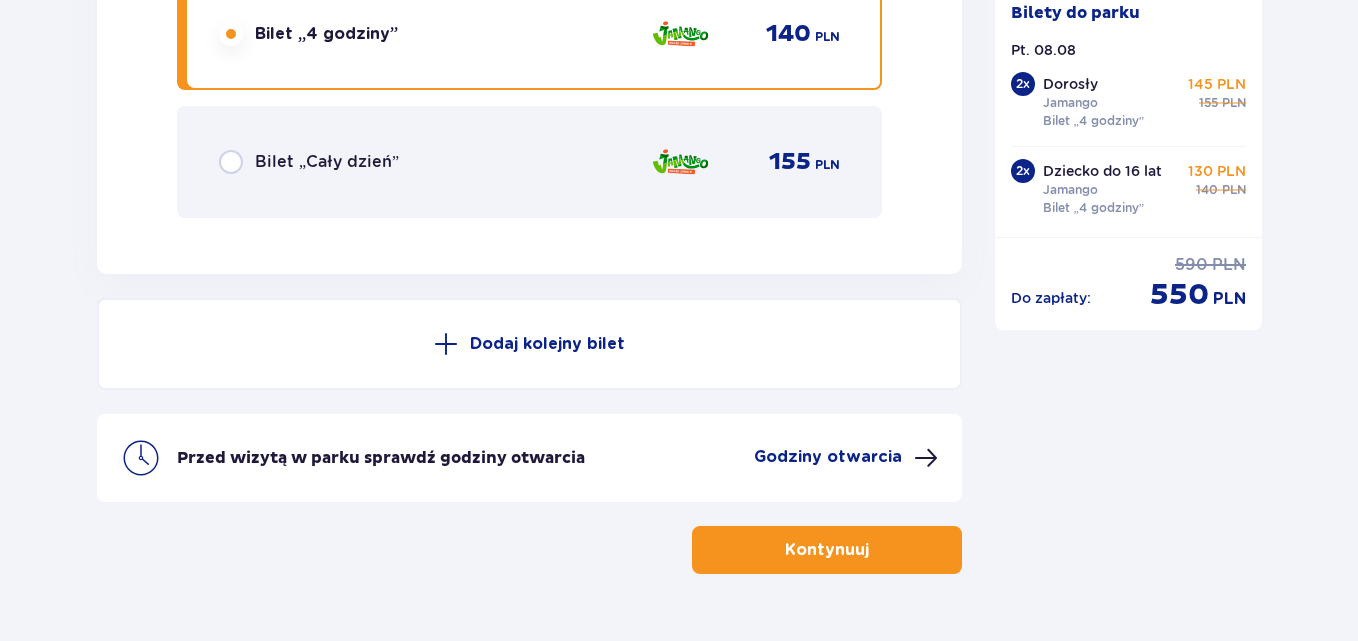 scroll, scrollTop: 6621, scrollLeft: 0, axis: vertical 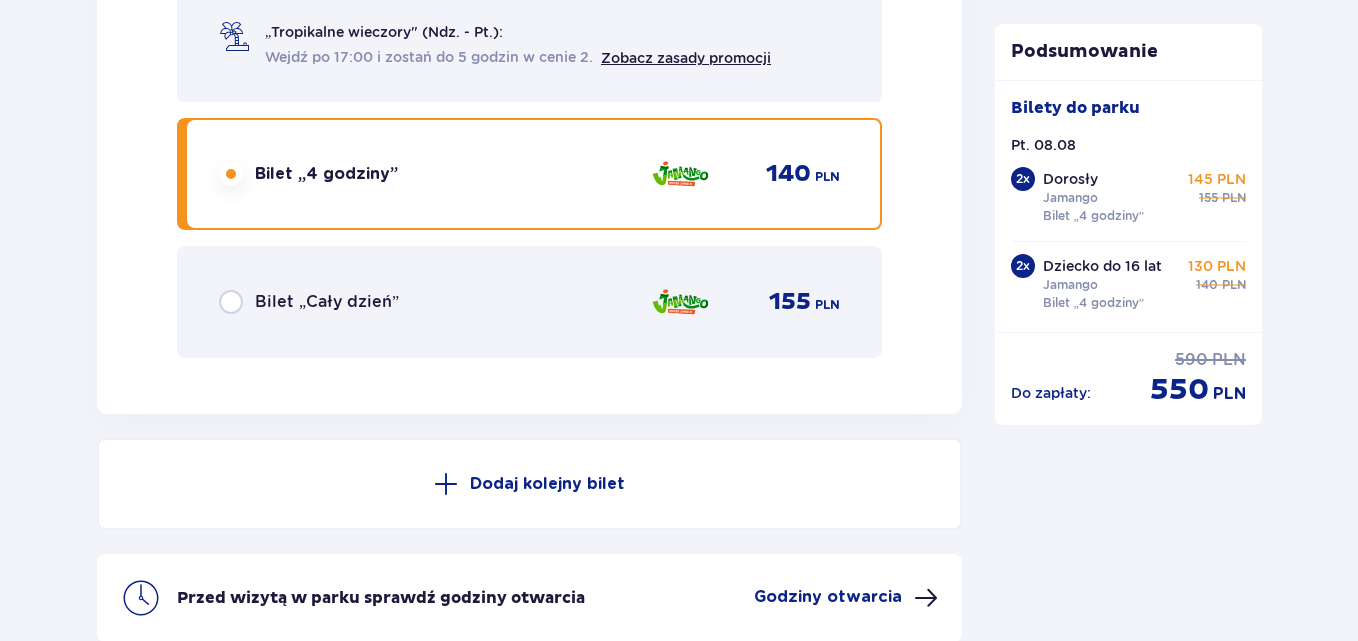 drag, startPoint x: 1354, startPoint y: 607, endPoint x: 1360, endPoint y: 617, distance: 11.661903 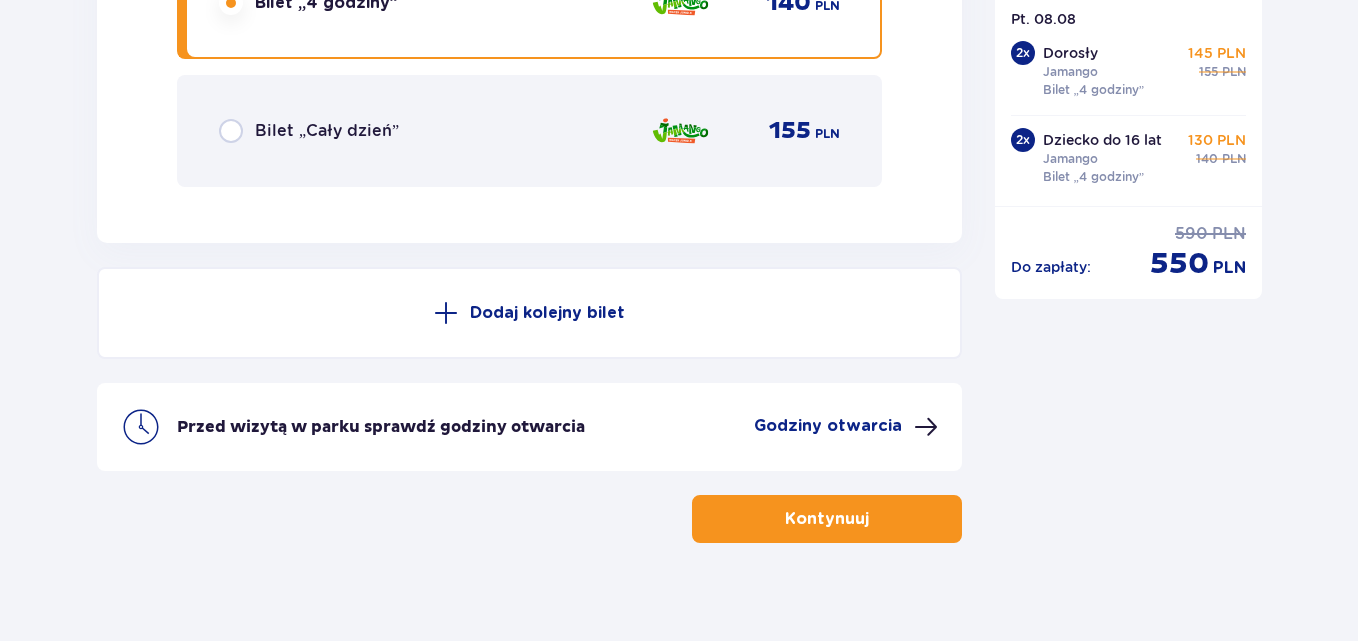 scroll, scrollTop: 6621, scrollLeft: 0, axis: vertical 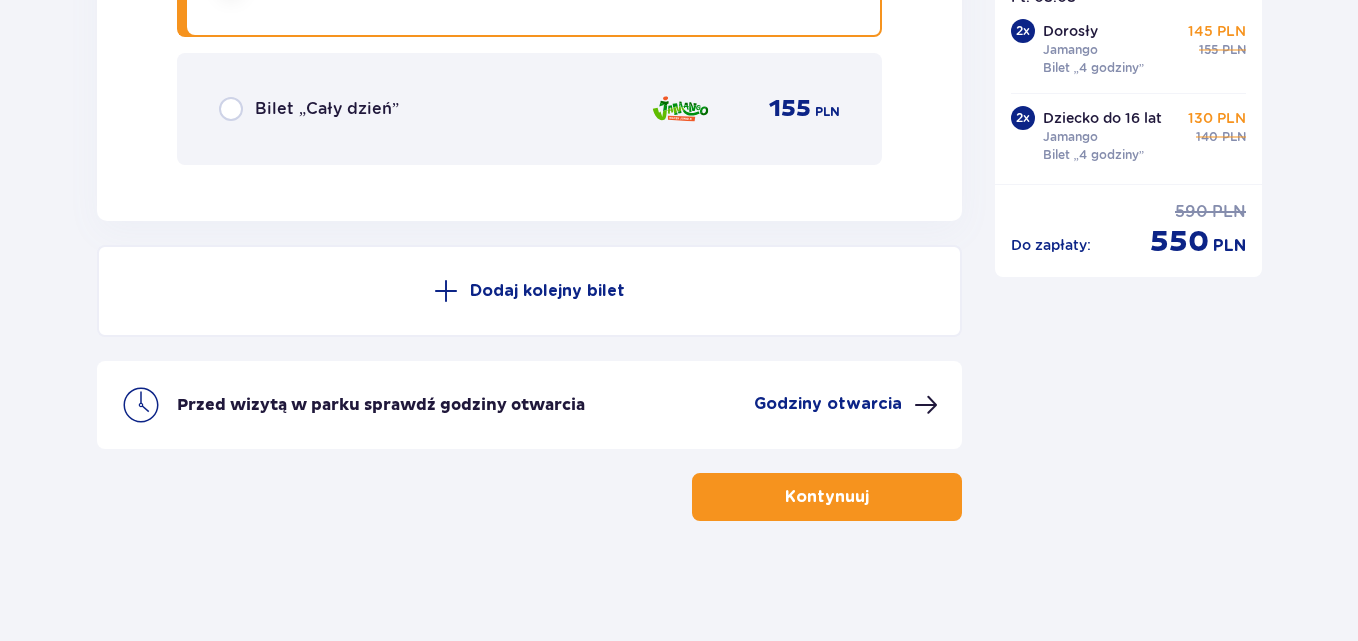 click at bounding box center [873, 497] 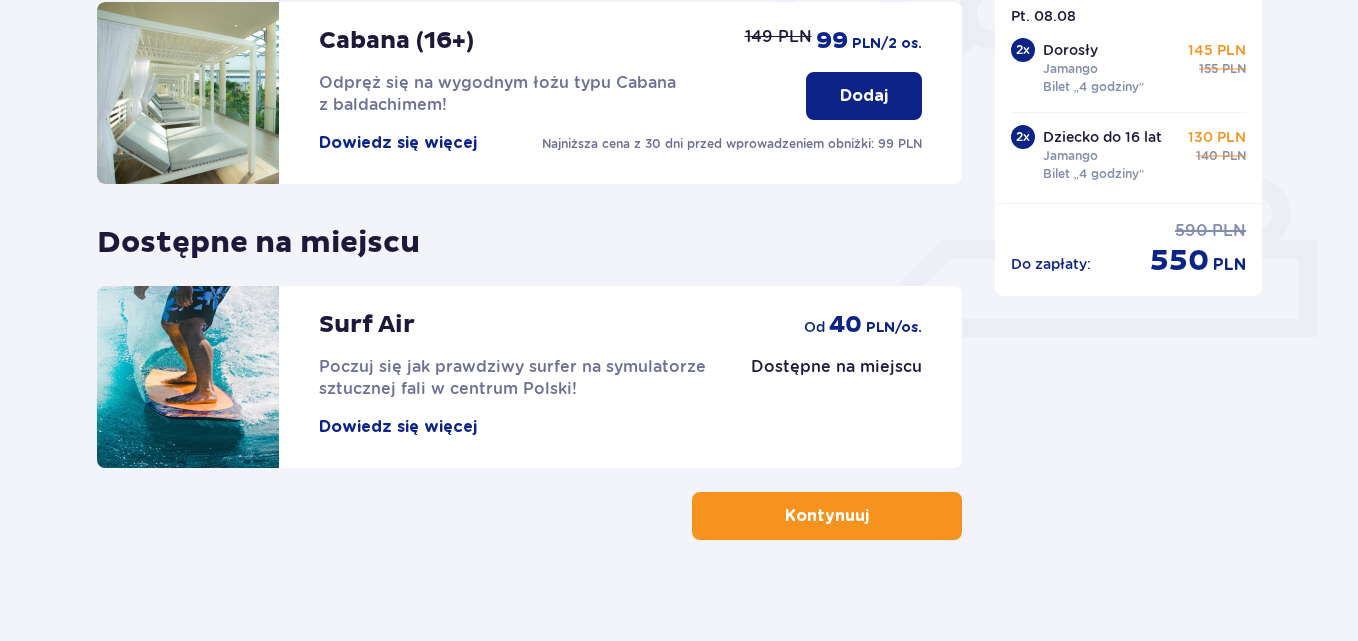scroll, scrollTop: 715, scrollLeft: 0, axis: vertical 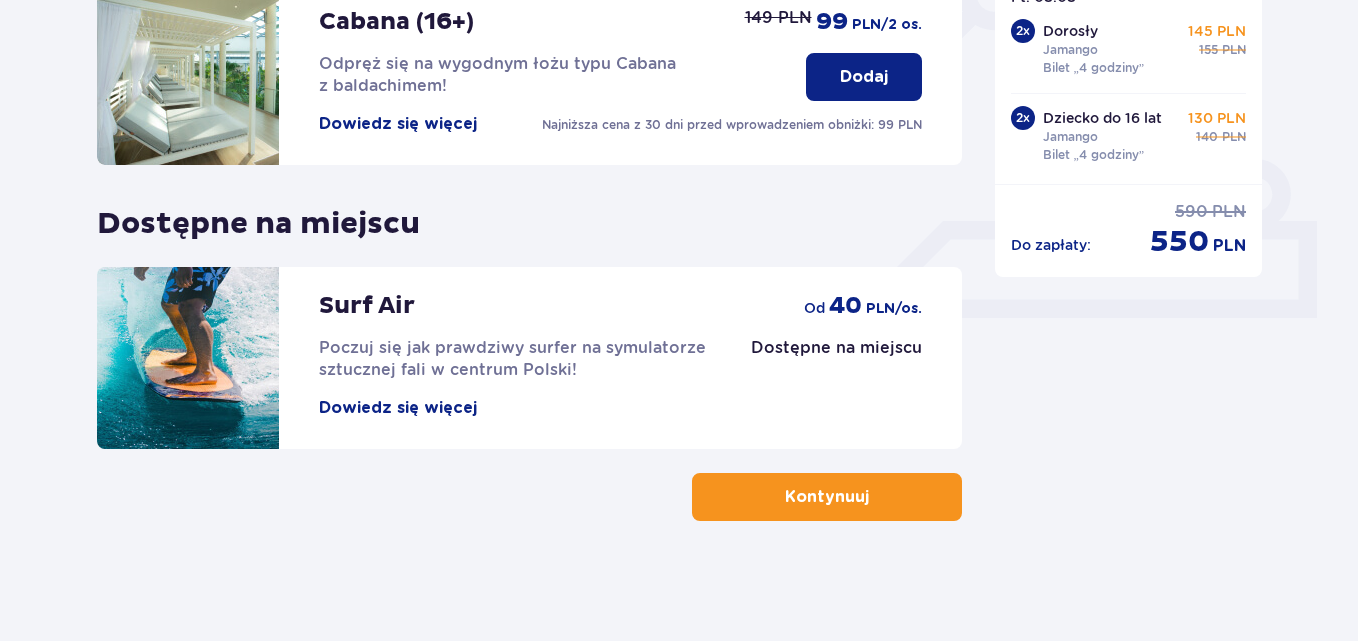 click on "Kontynuuj" at bounding box center [827, 497] 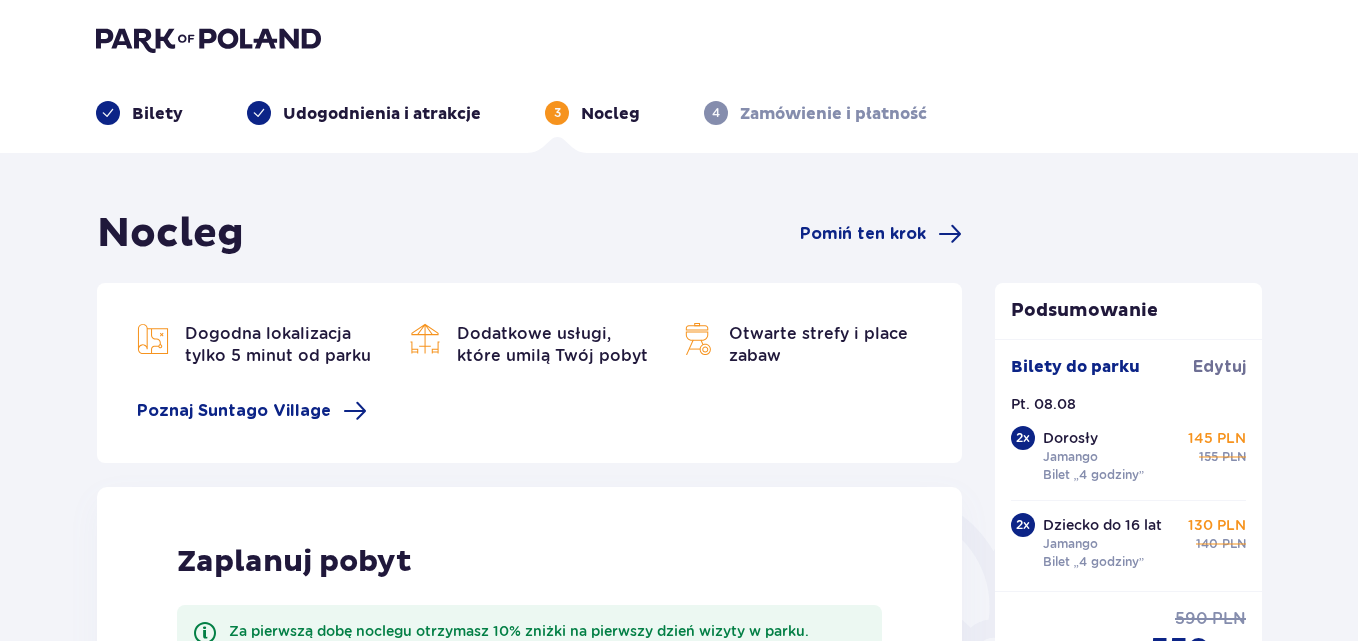 scroll, scrollTop: 0, scrollLeft: 0, axis: both 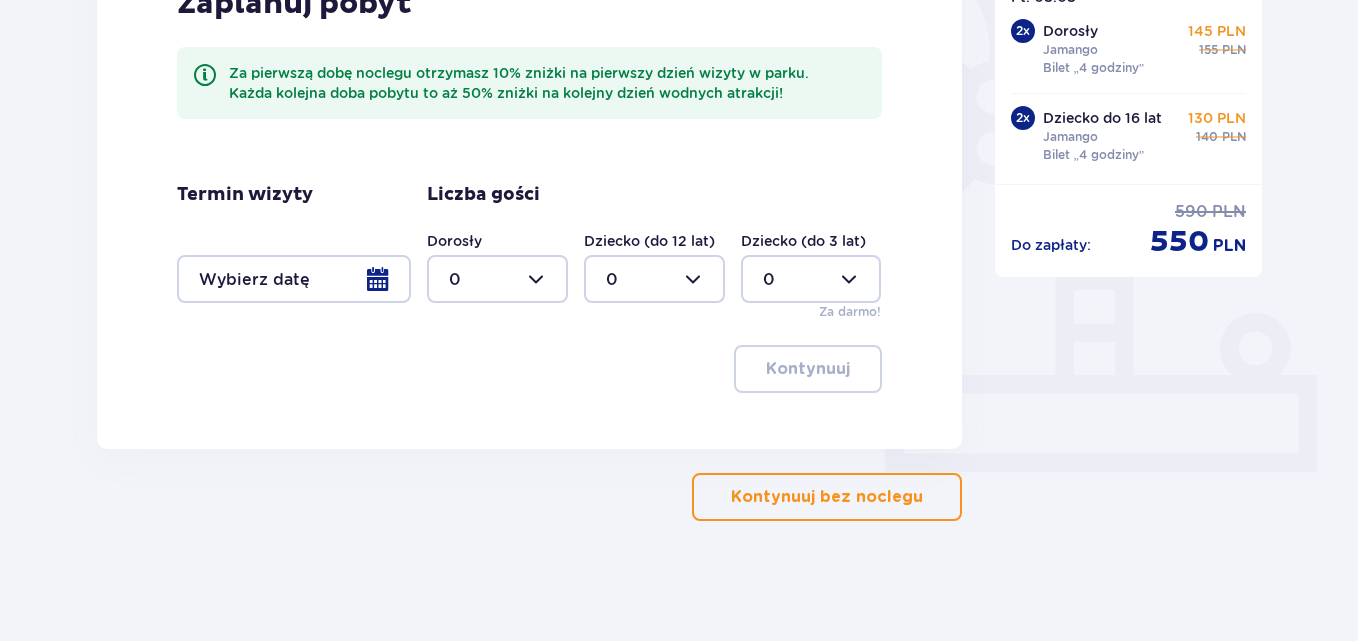 click on "Kontynuuj bez noclegu" at bounding box center (827, 497) 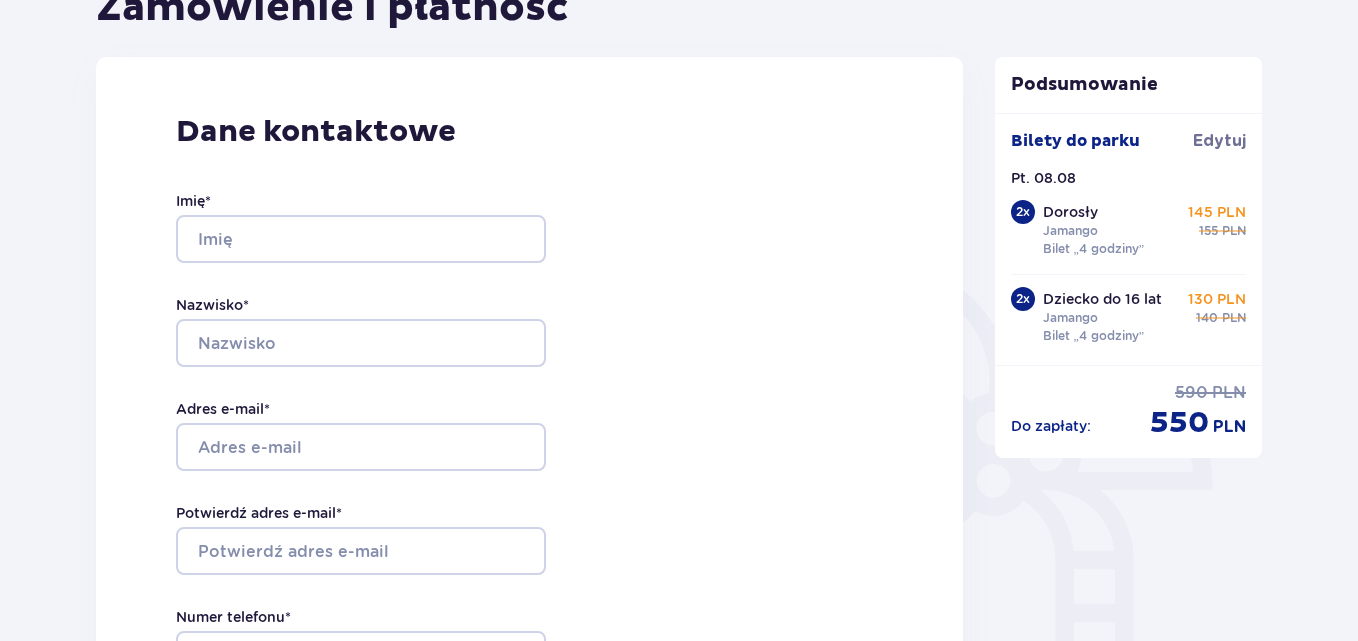 scroll, scrollTop: 0, scrollLeft: 0, axis: both 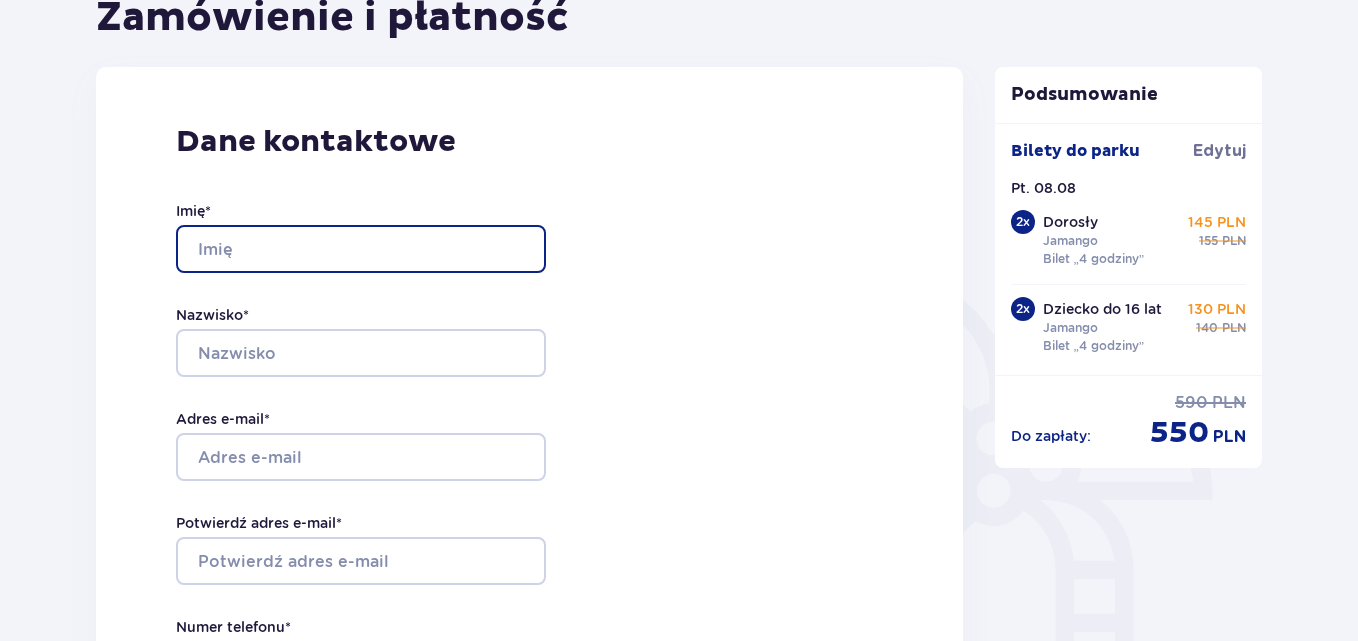 click on "Imię *" at bounding box center [361, 249] 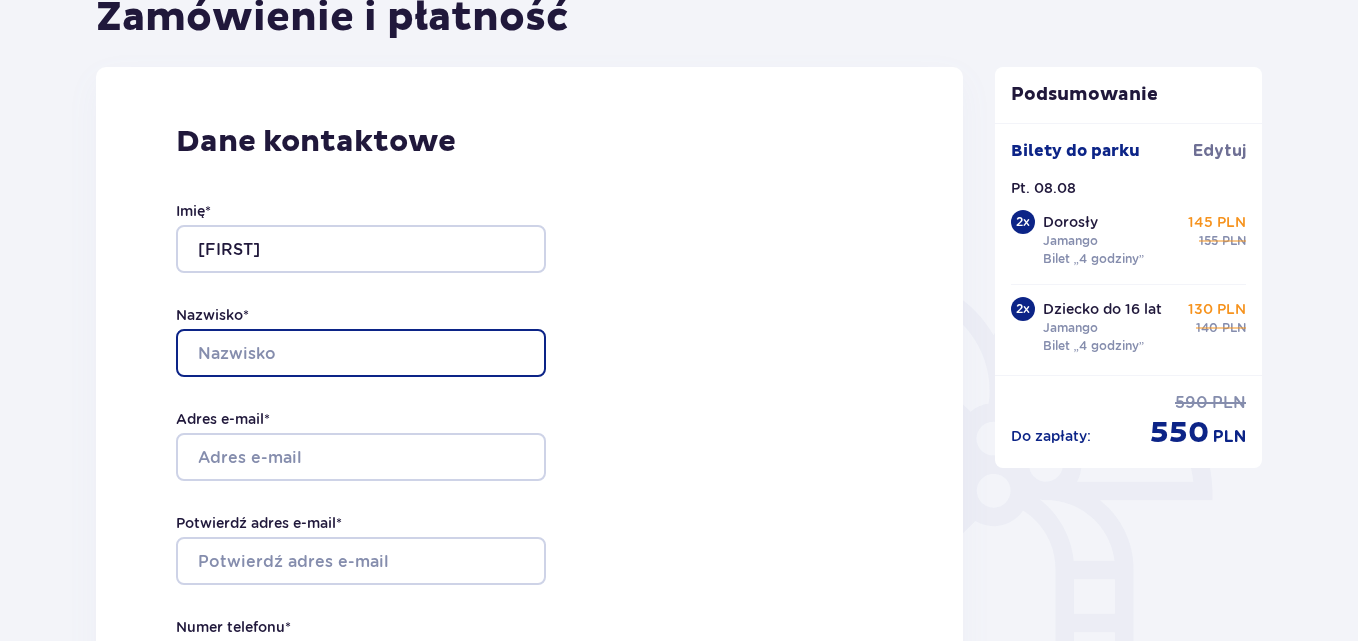 type on "Kubera" 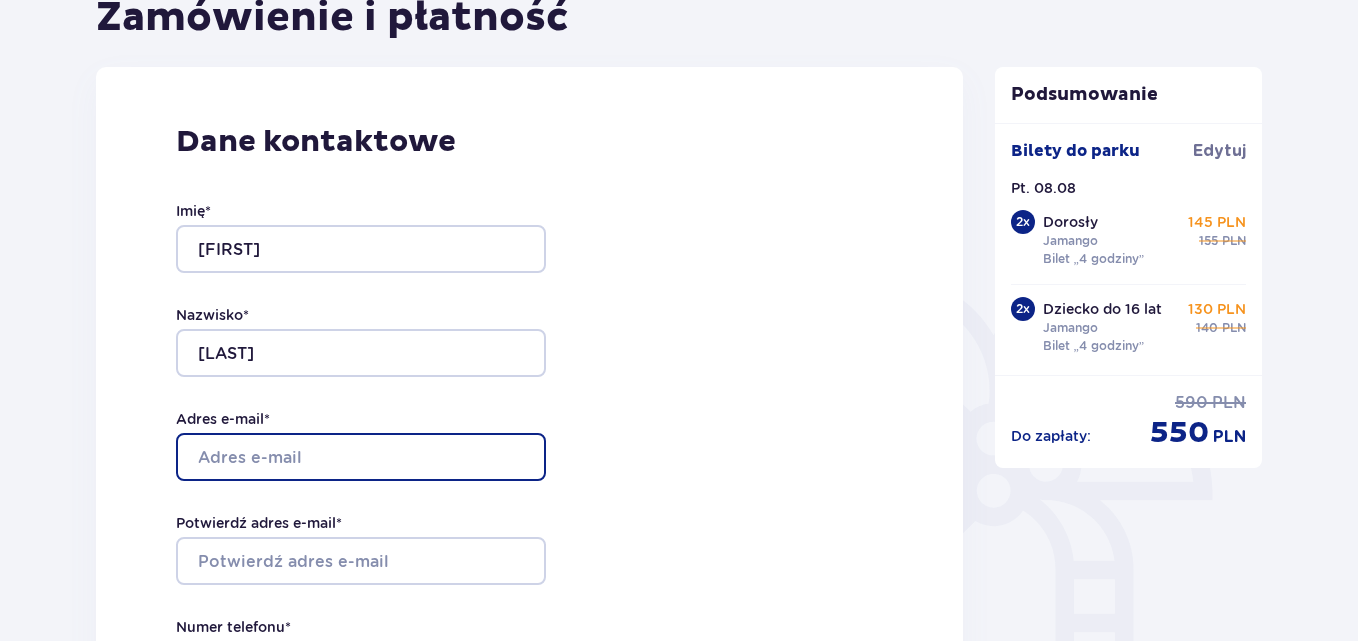 type on "garbusek81@wp.pl" 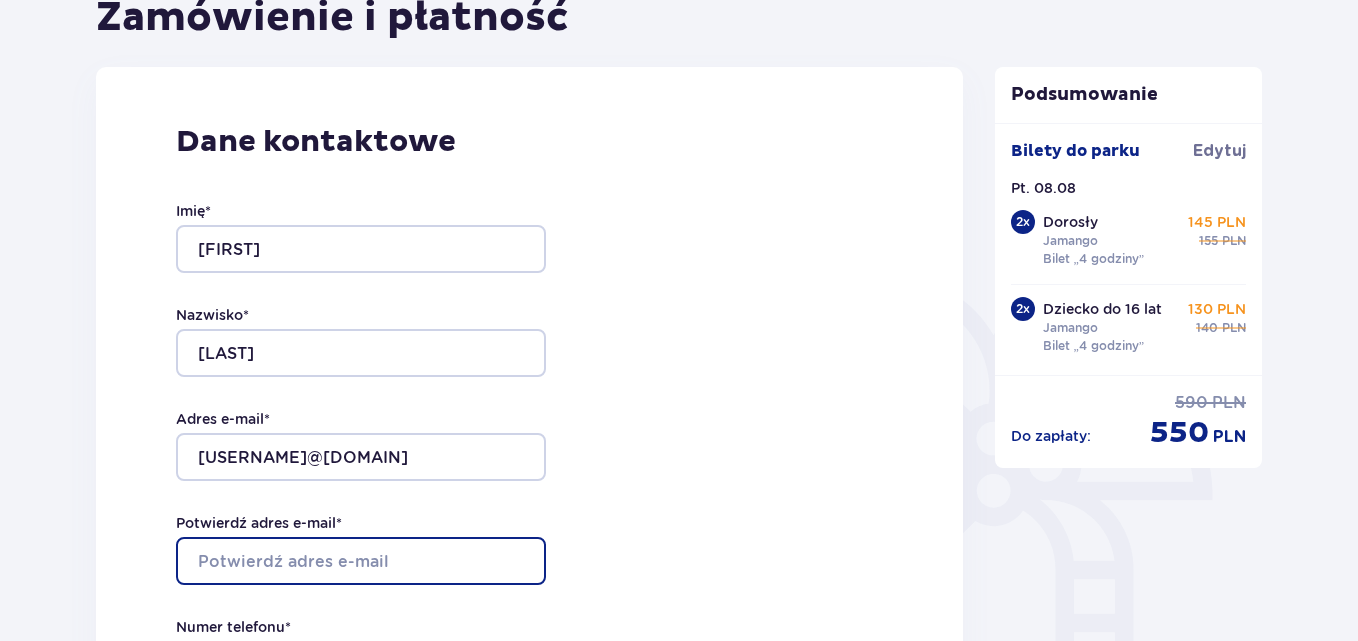 type on "garbusek81@wp.pl" 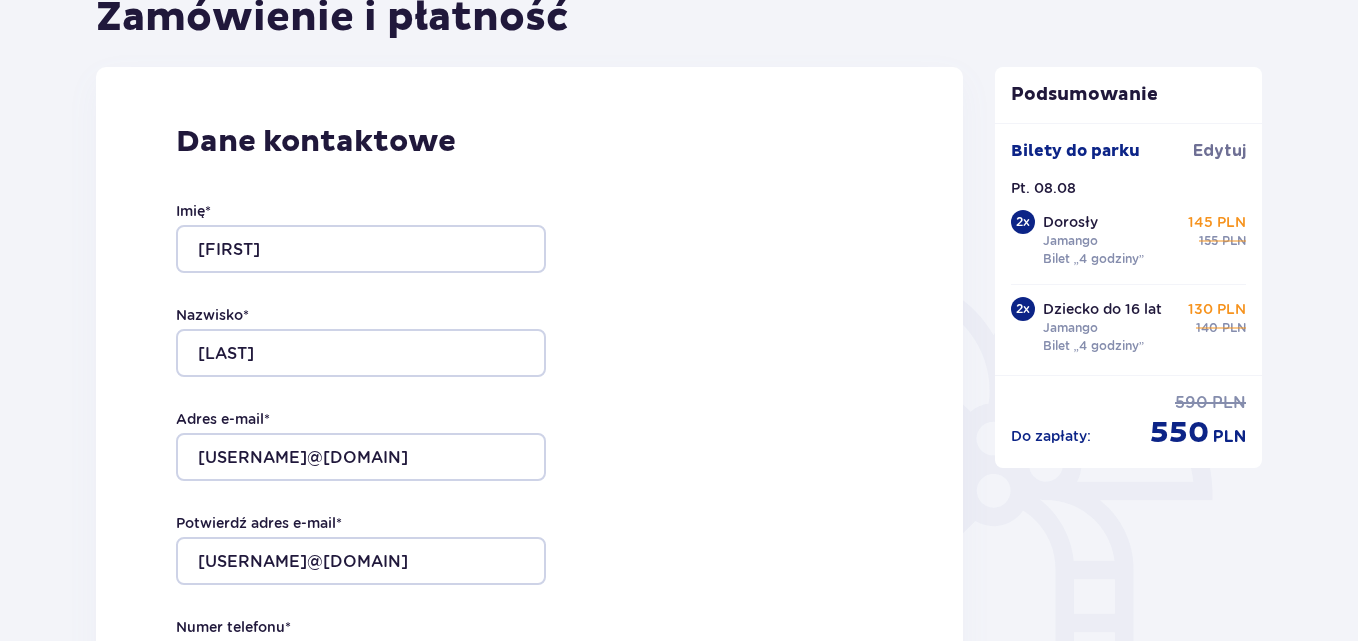 type on "665601064" 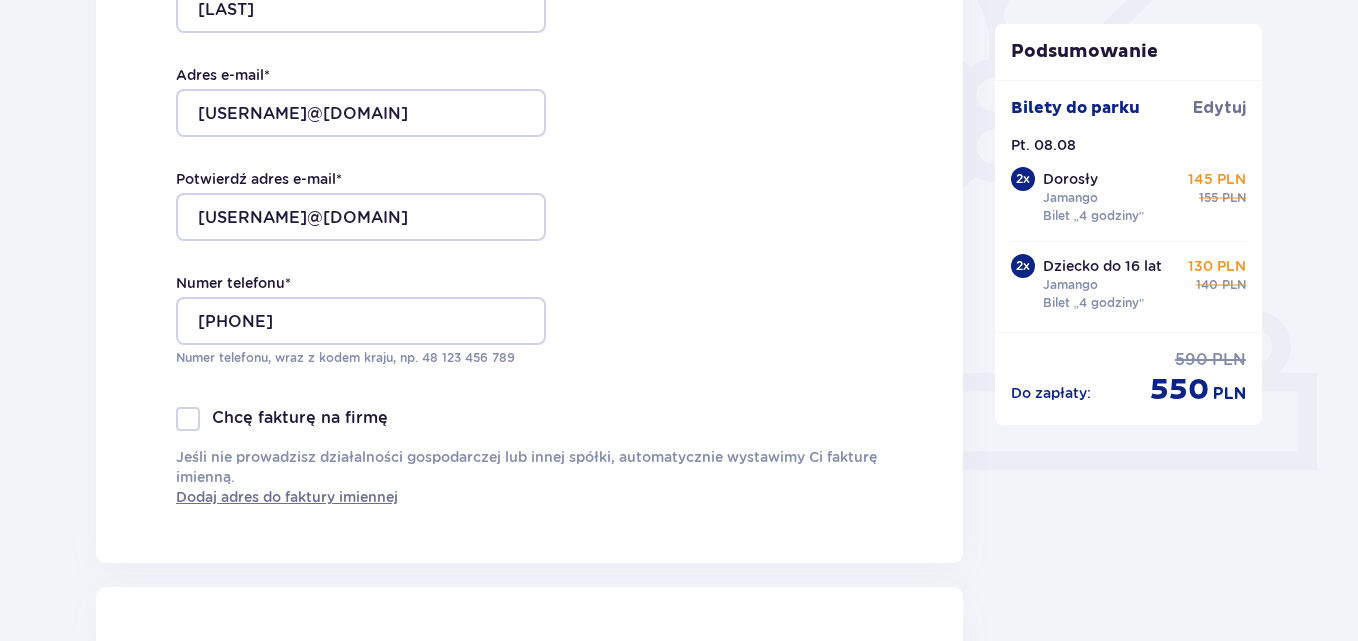 scroll, scrollTop: 572, scrollLeft: 0, axis: vertical 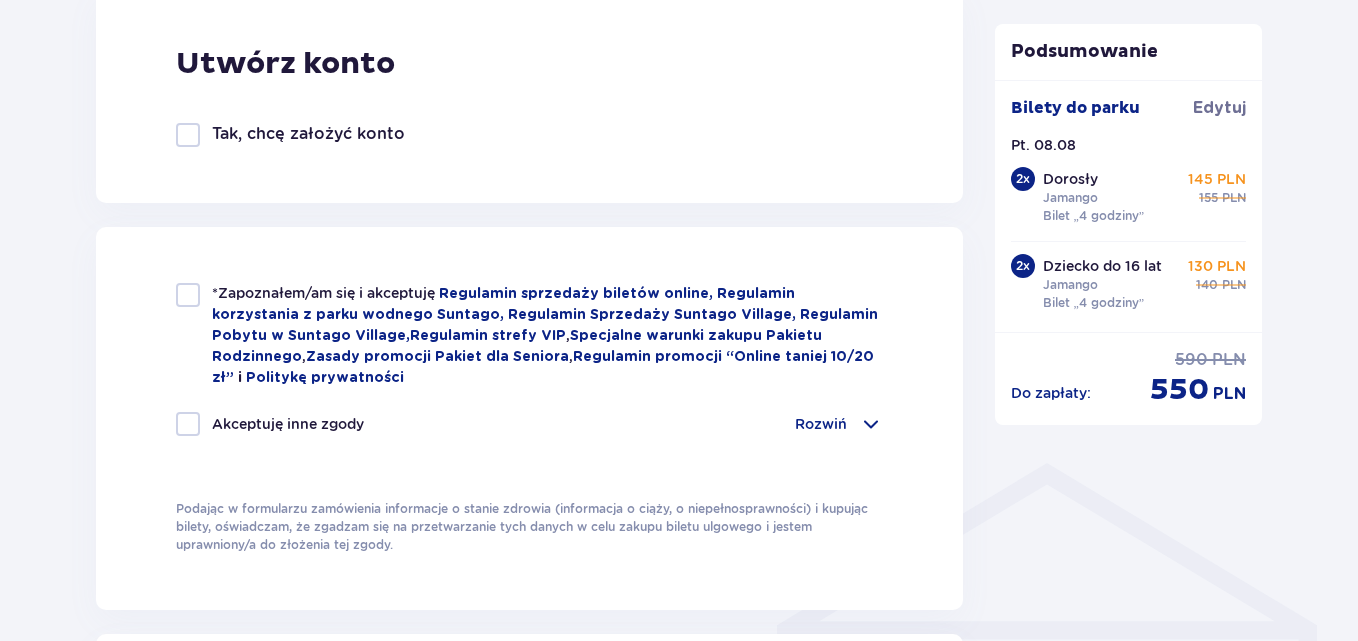 click at bounding box center [188, 295] 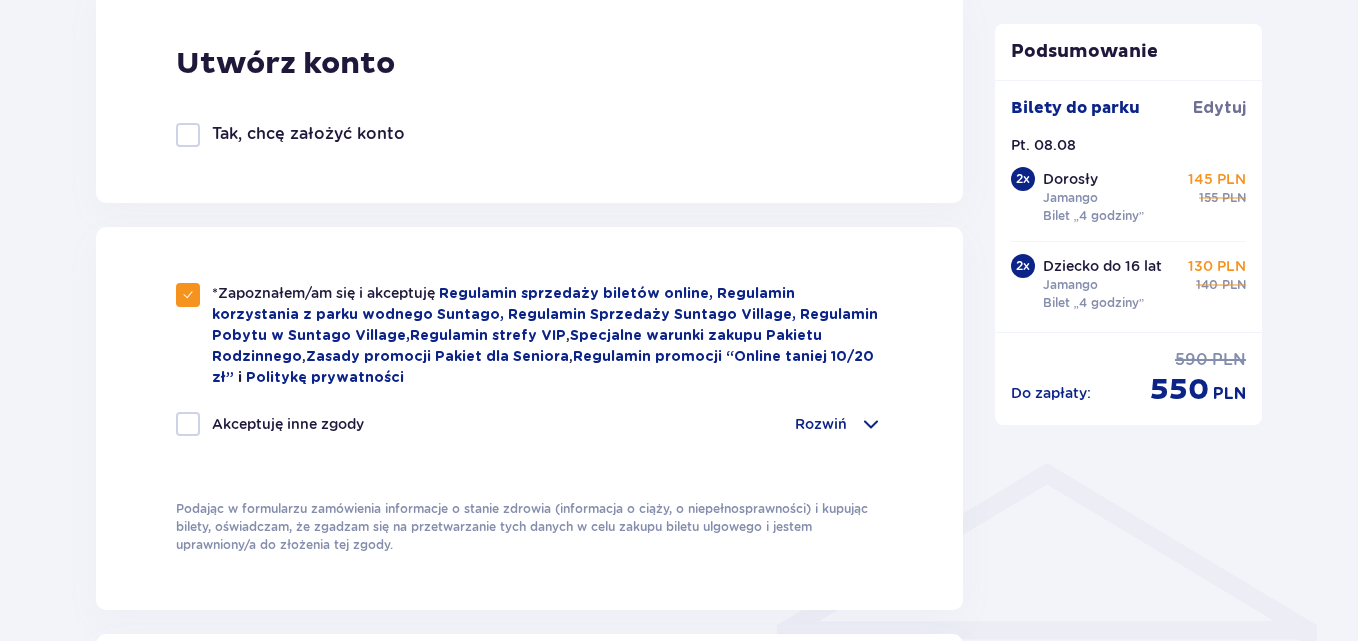 click on "Rozwiń" at bounding box center [821, 424] 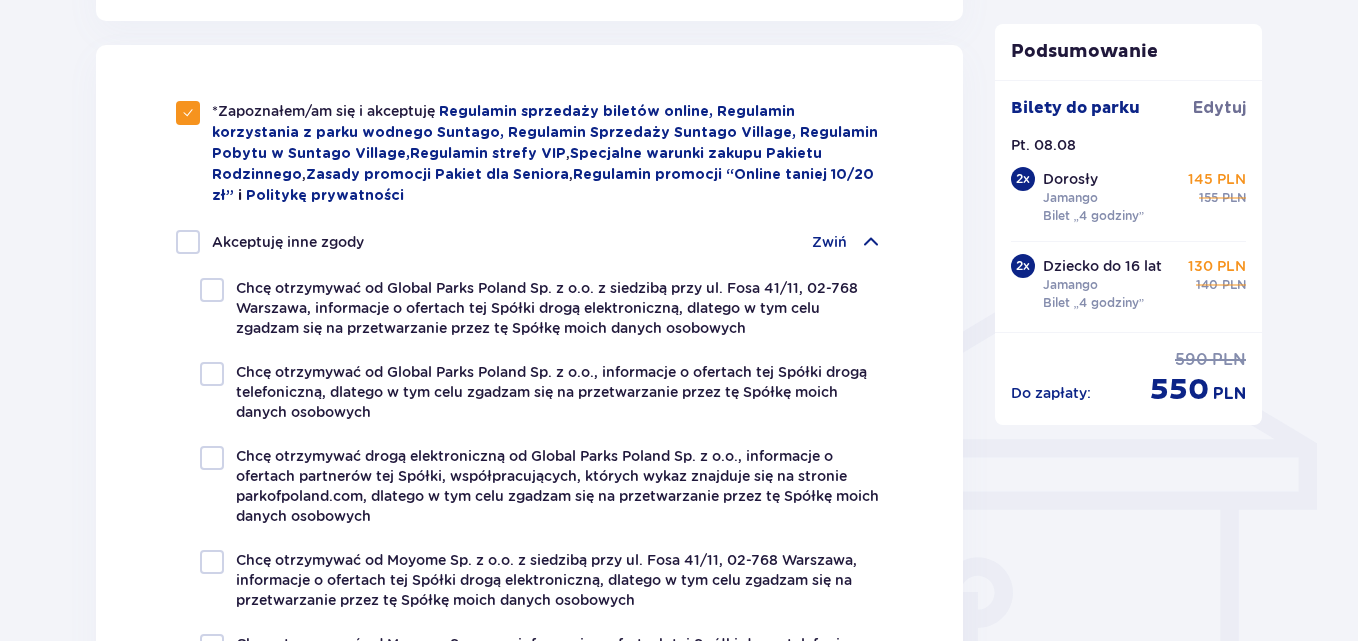 scroll, scrollTop: 1307, scrollLeft: 0, axis: vertical 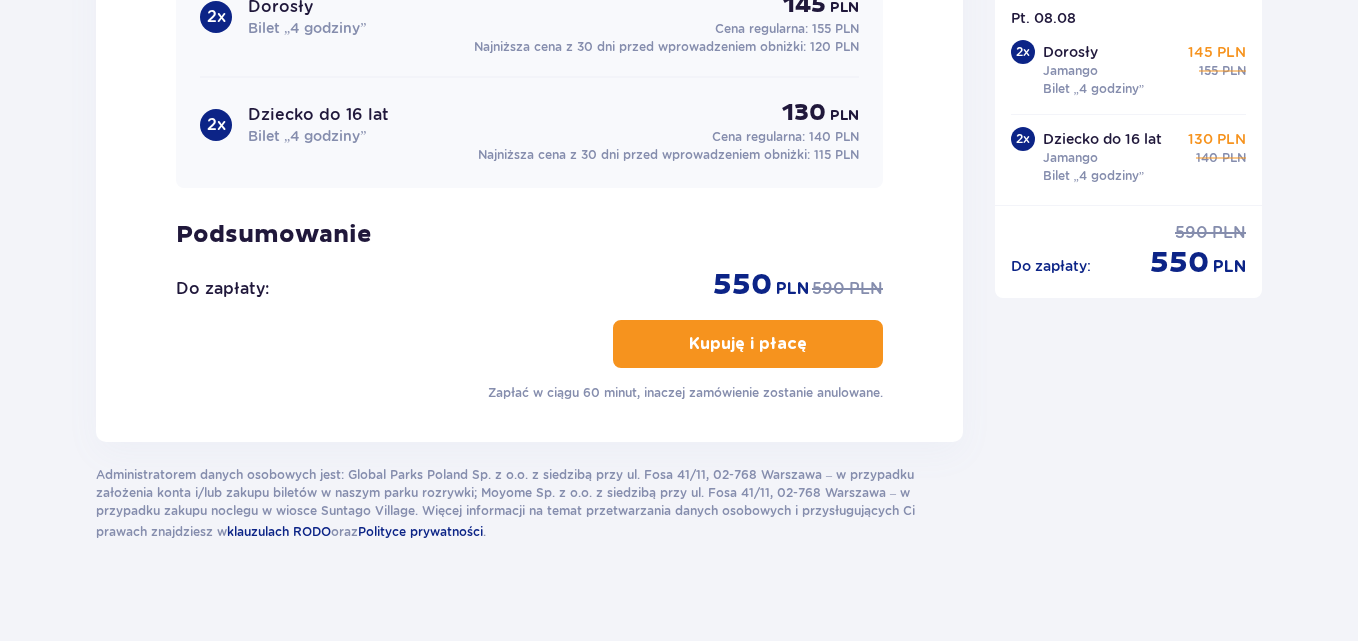 click on "Kupuję i płacę" at bounding box center (748, 344) 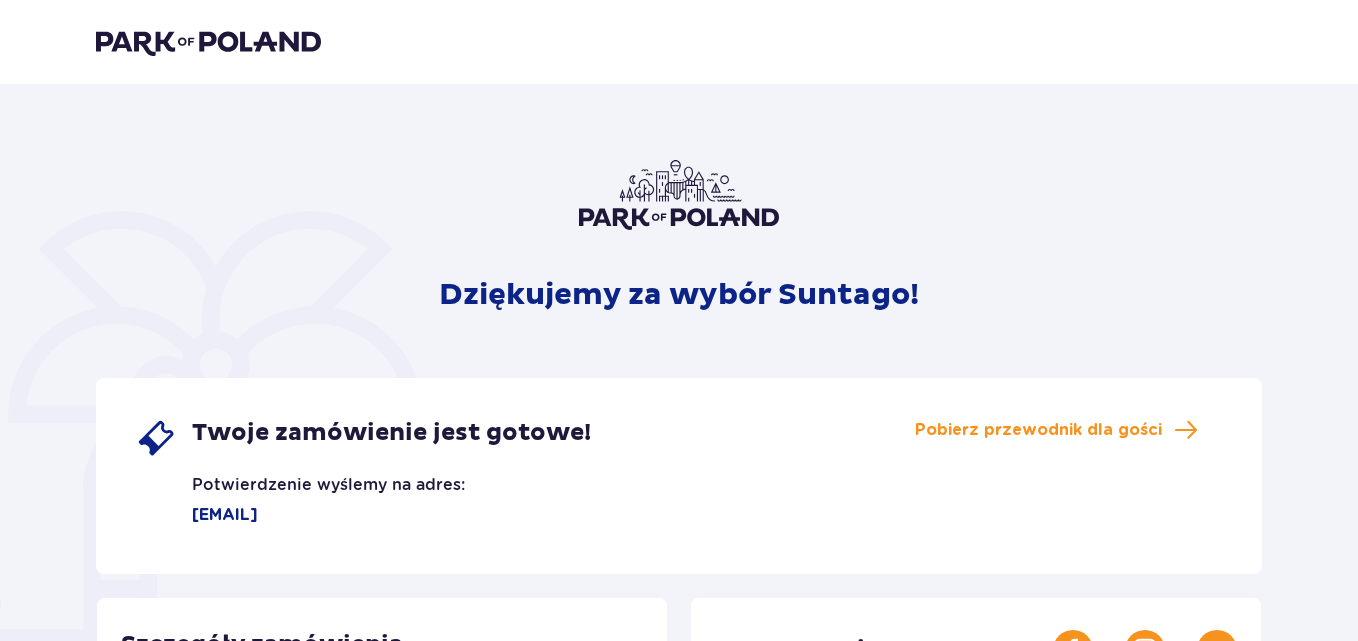 scroll, scrollTop: 0, scrollLeft: 0, axis: both 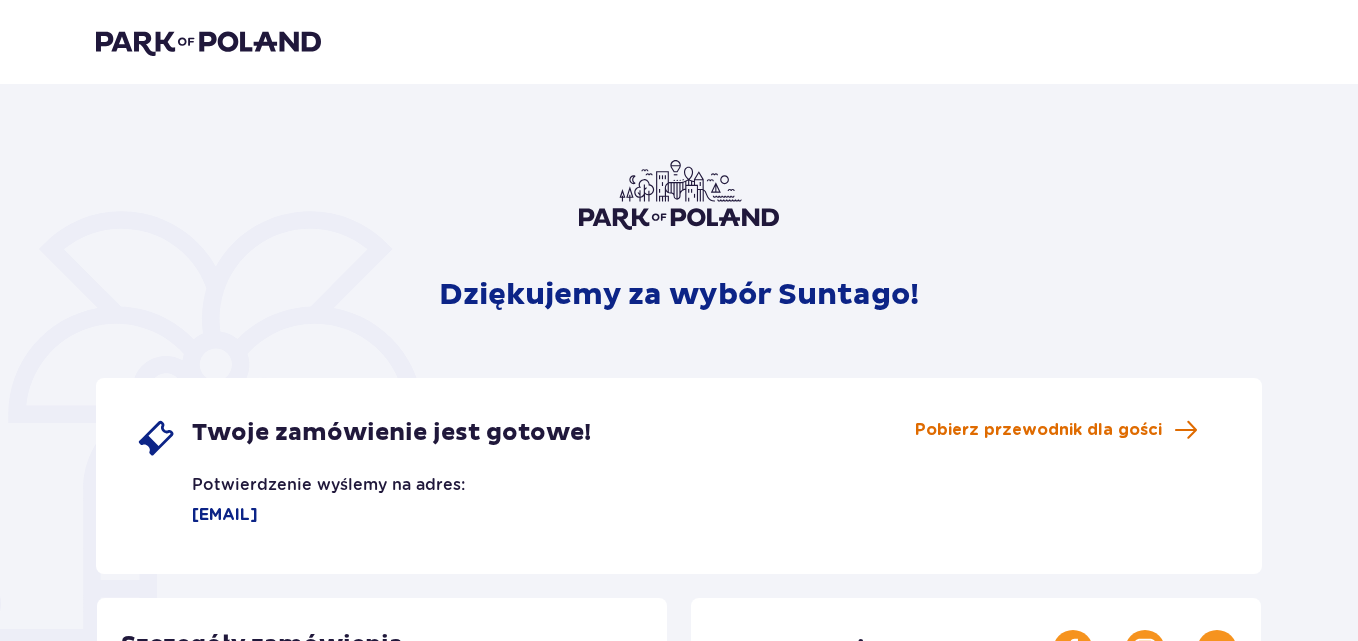click on "Pobierz przewodnik dla gości" at bounding box center [1038, 430] 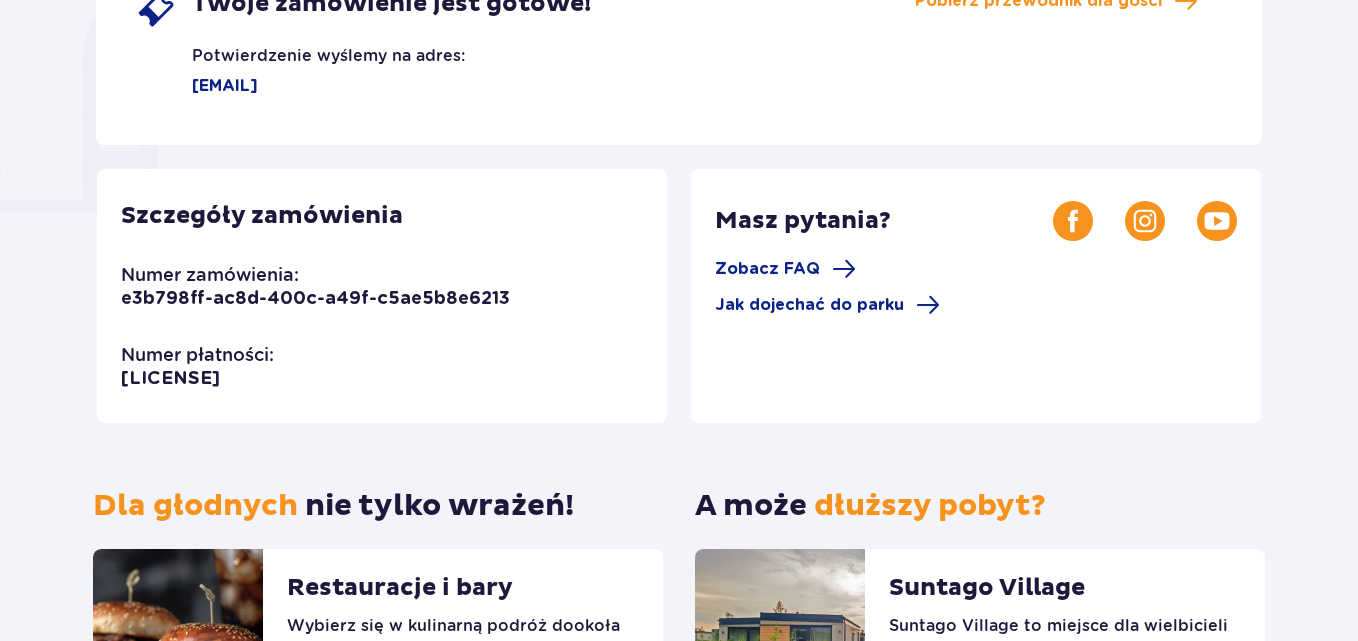 scroll, scrollTop: 439, scrollLeft: 0, axis: vertical 